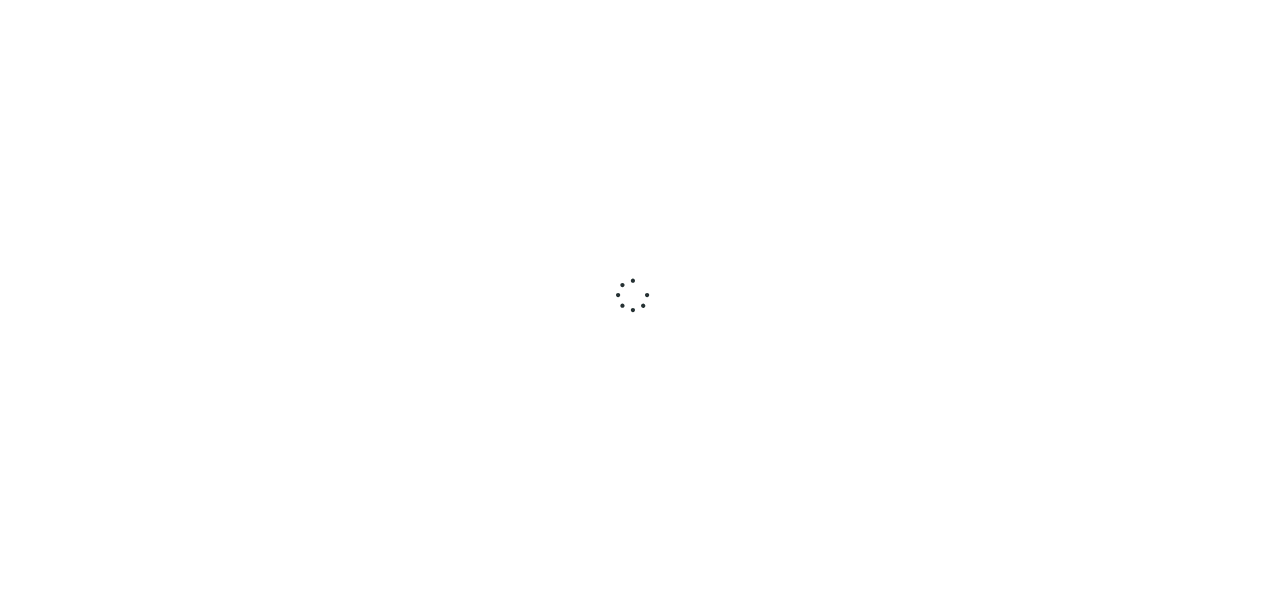 scroll, scrollTop: 0, scrollLeft: 0, axis: both 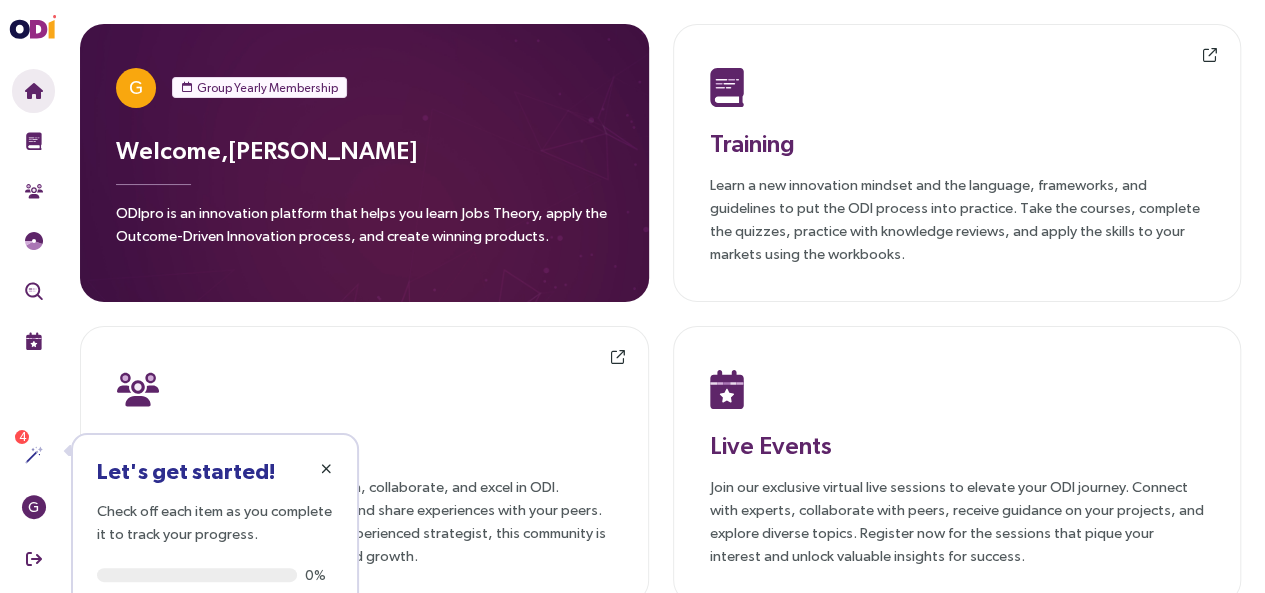 click at bounding box center (326, 469) 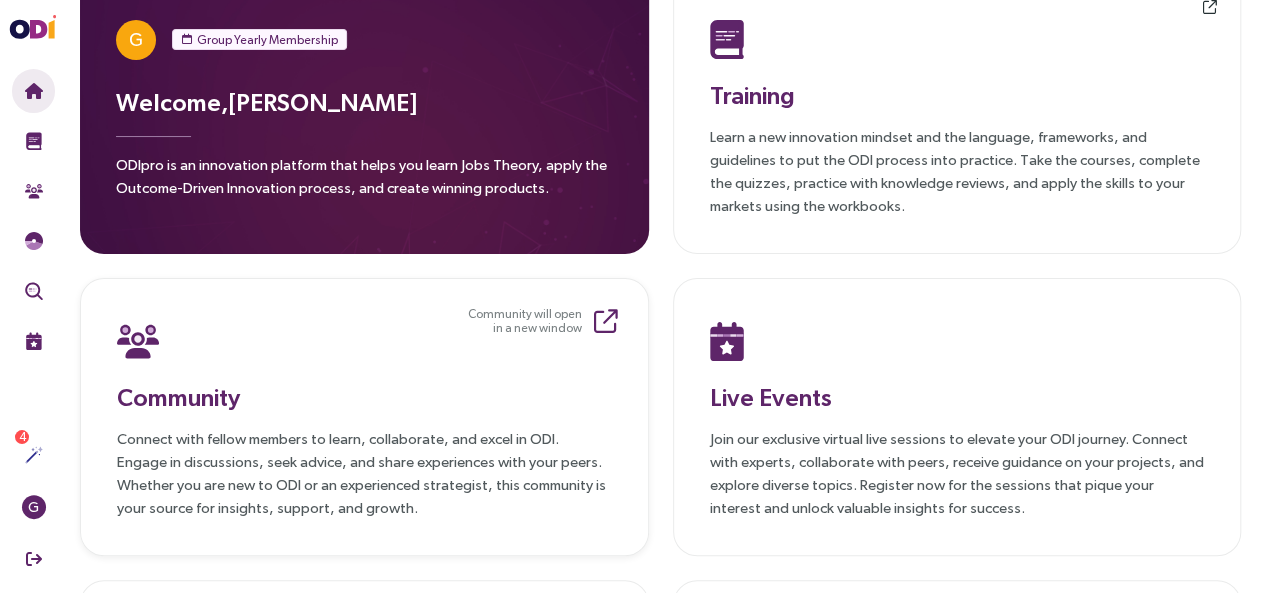 scroll, scrollTop: 0, scrollLeft: 0, axis: both 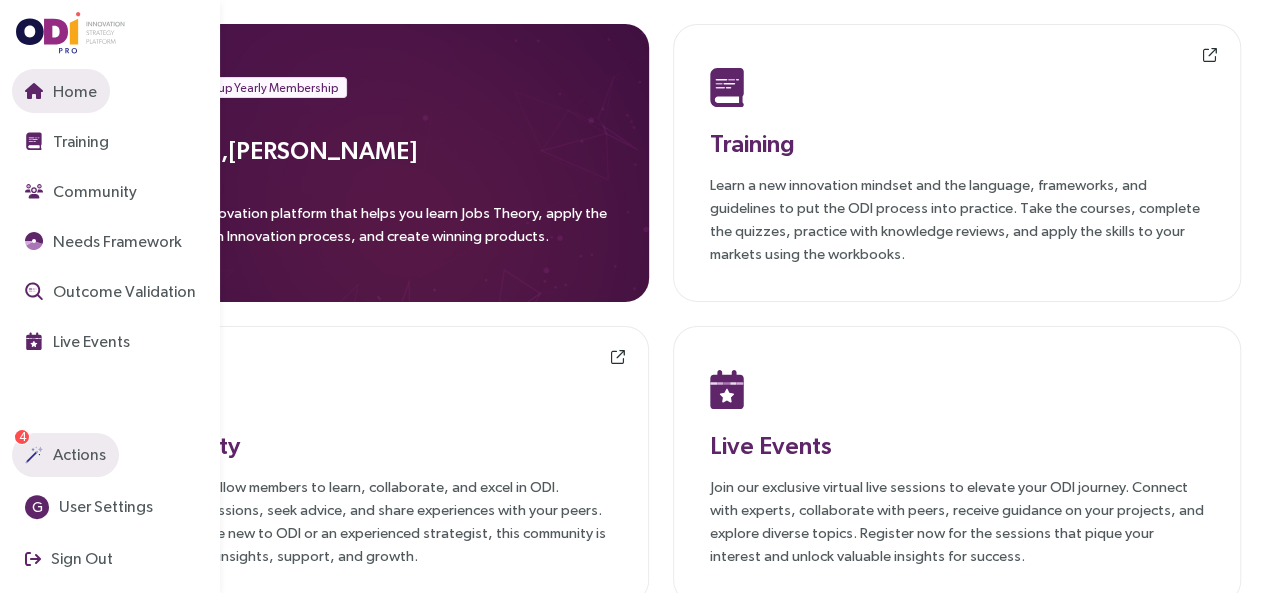 click on "Actions" at bounding box center (65, 455) 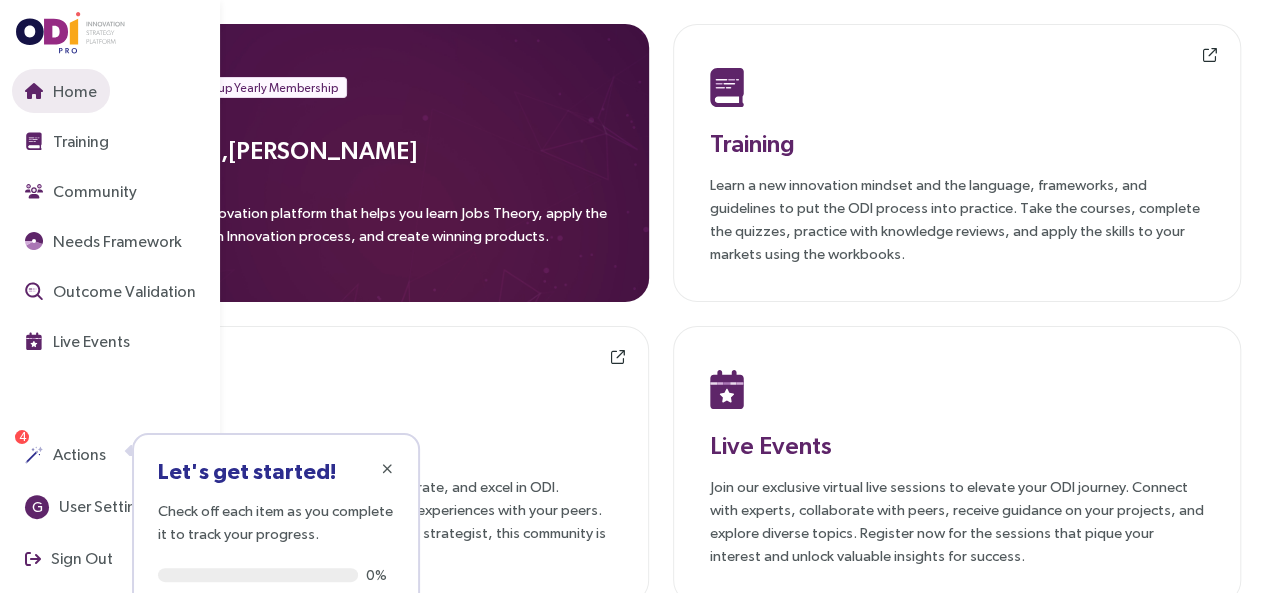 click at bounding box center [34, 91] 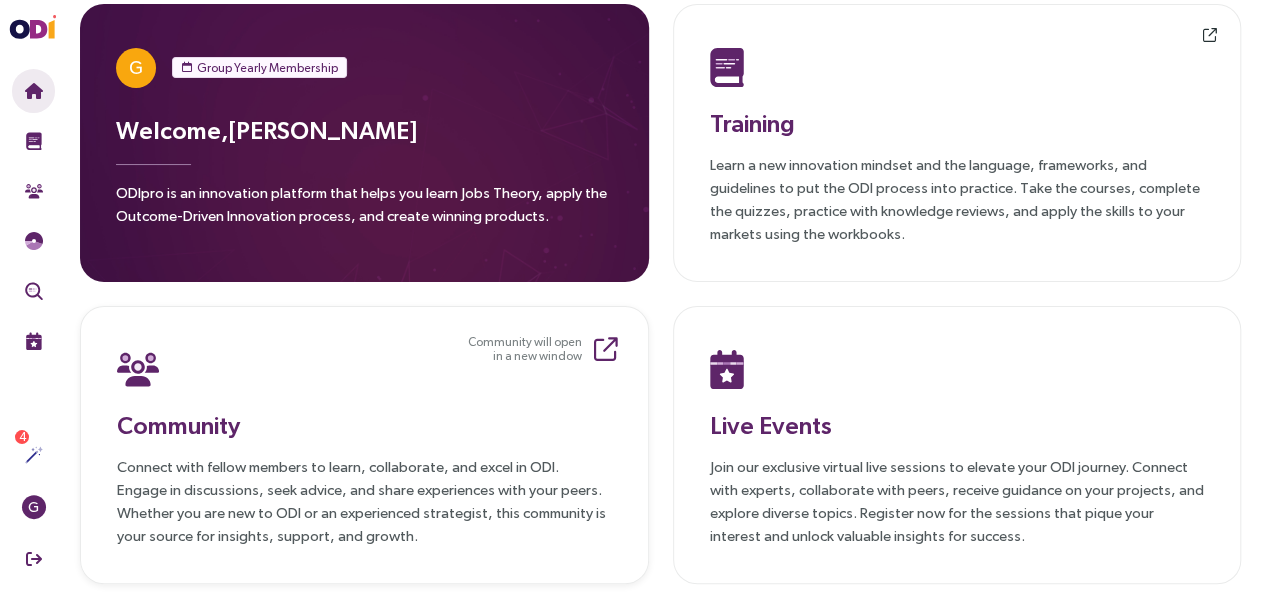 scroll, scrollTop: 0, scrollLeft: 0, axis: both 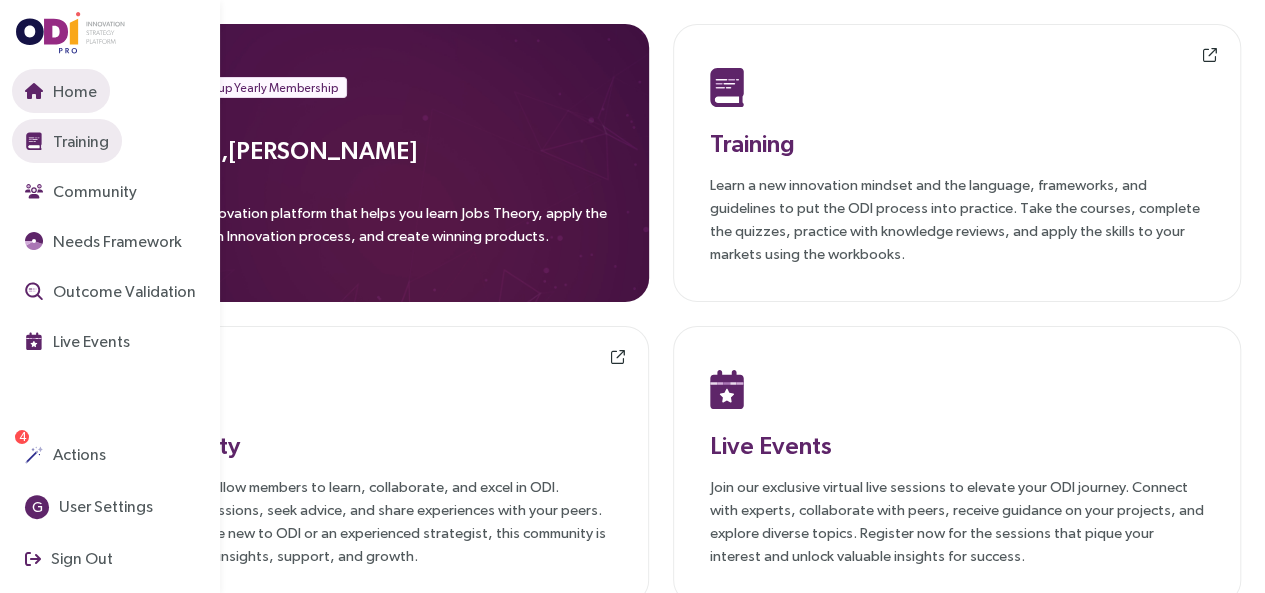 click at bounding box center [34, 141] 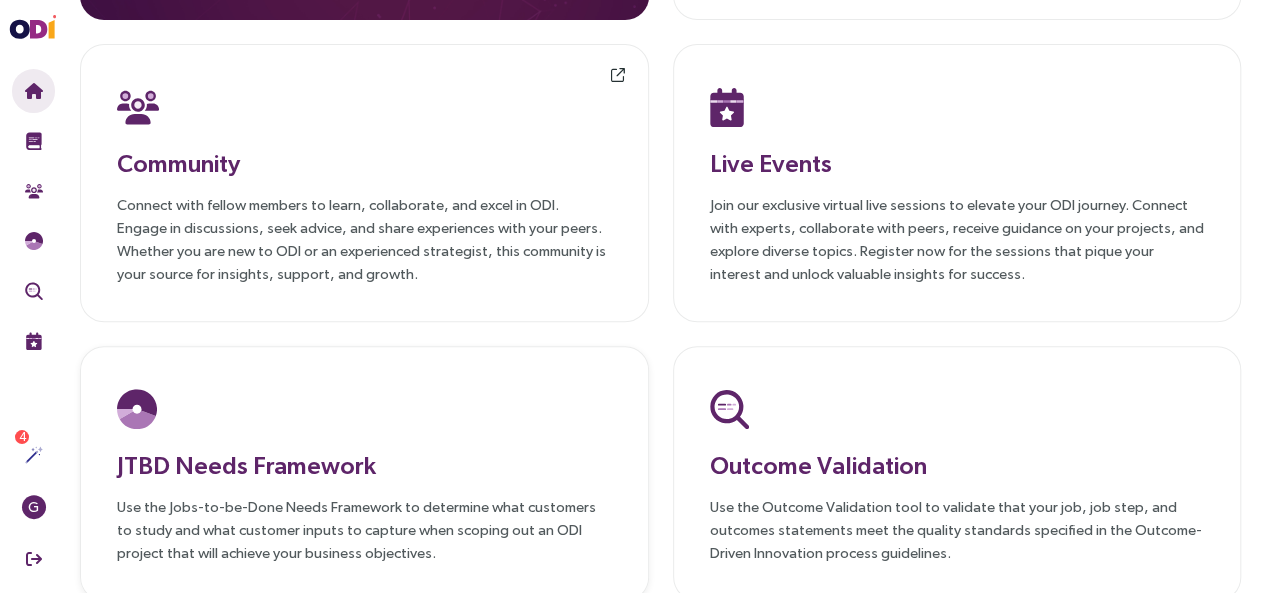 scroll, scrollTop: 358, scrollLeft: 0, axis: vertical 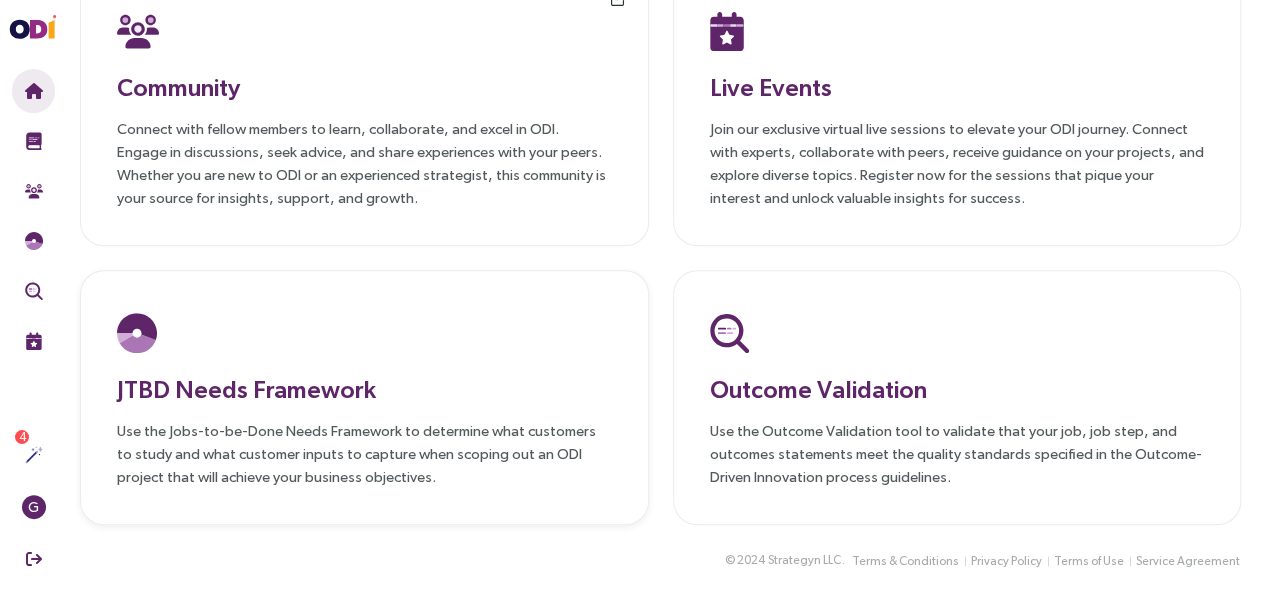 click on "JTBD Needs Framework" at bounding box center (364, 389) 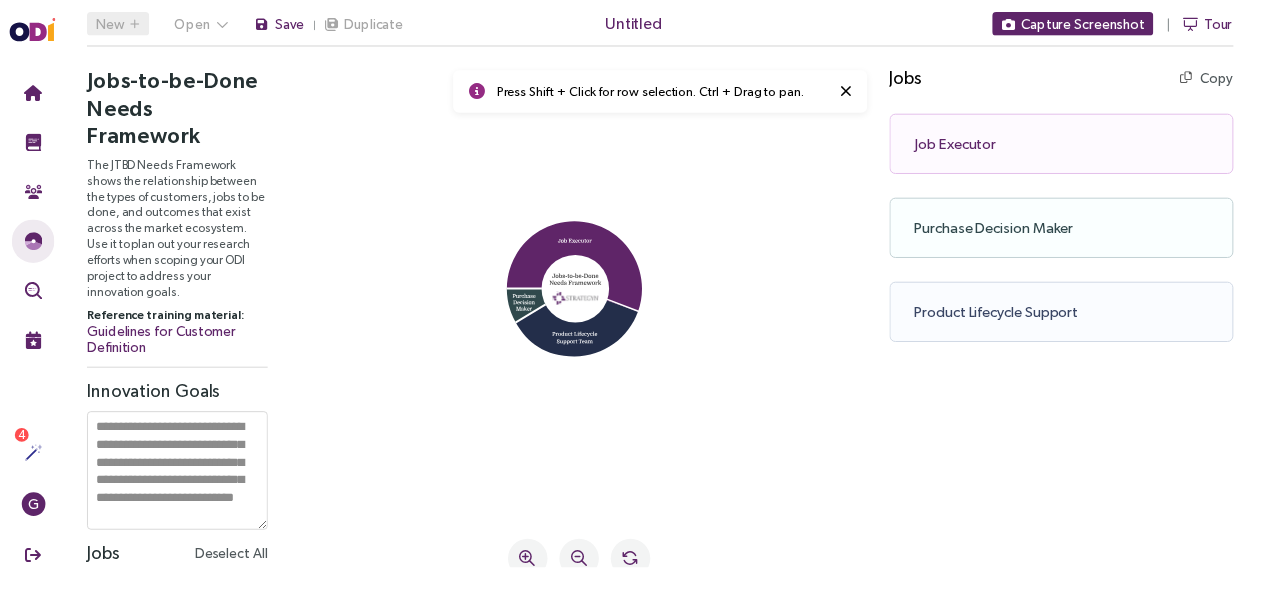 scroll, scrollTop: 0, scrollLeft: 0, axis: both 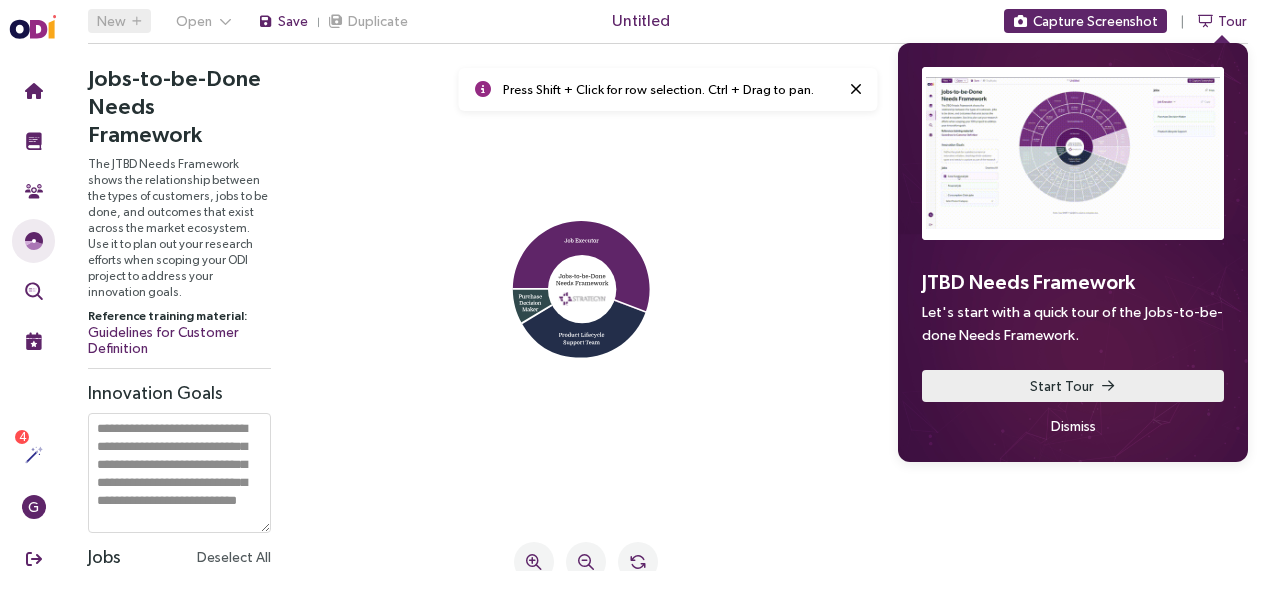 click on "Start Tour" at bounding box center (1073, 386) 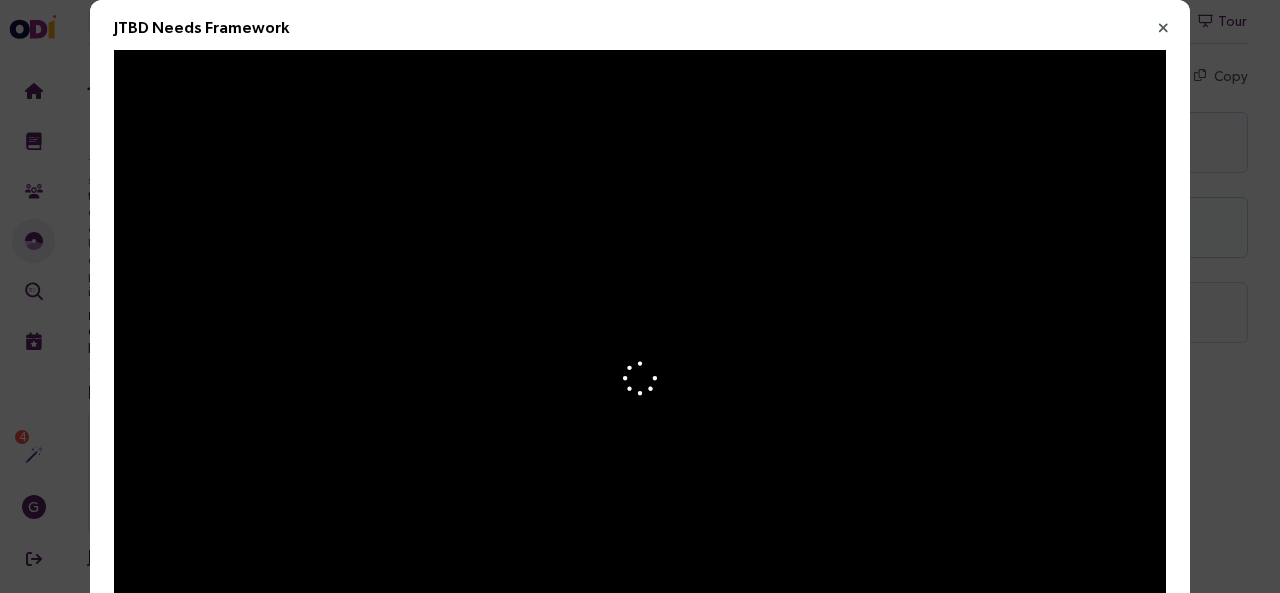 click at bounding box center [1163, 28] 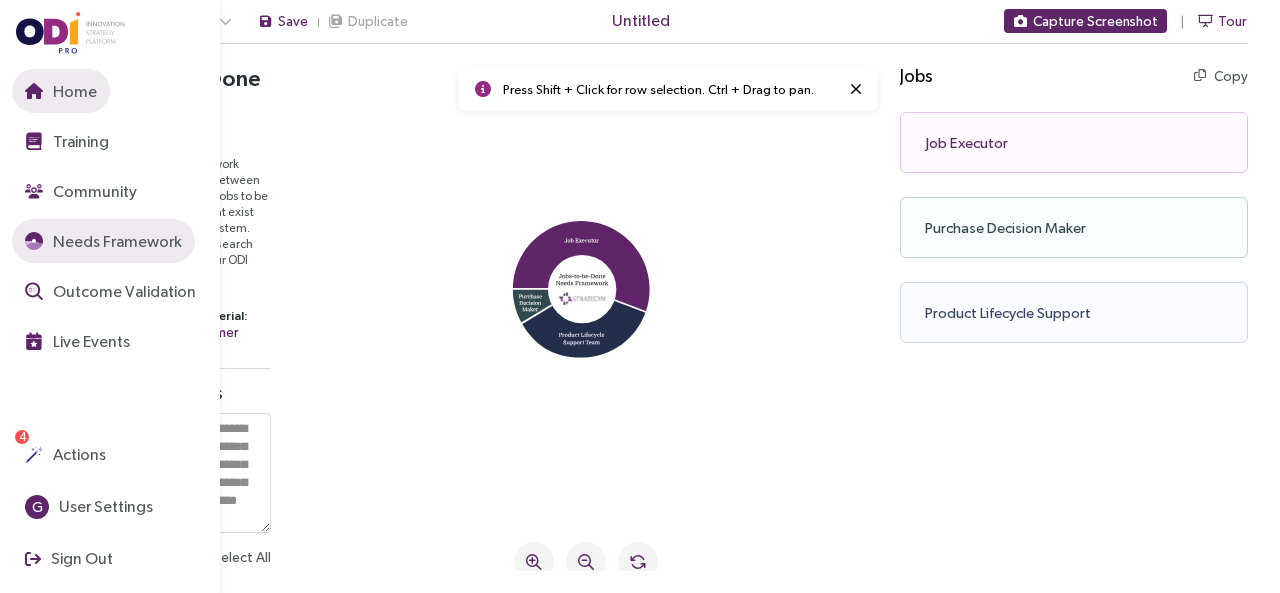 click at bounding box center (34, 91) 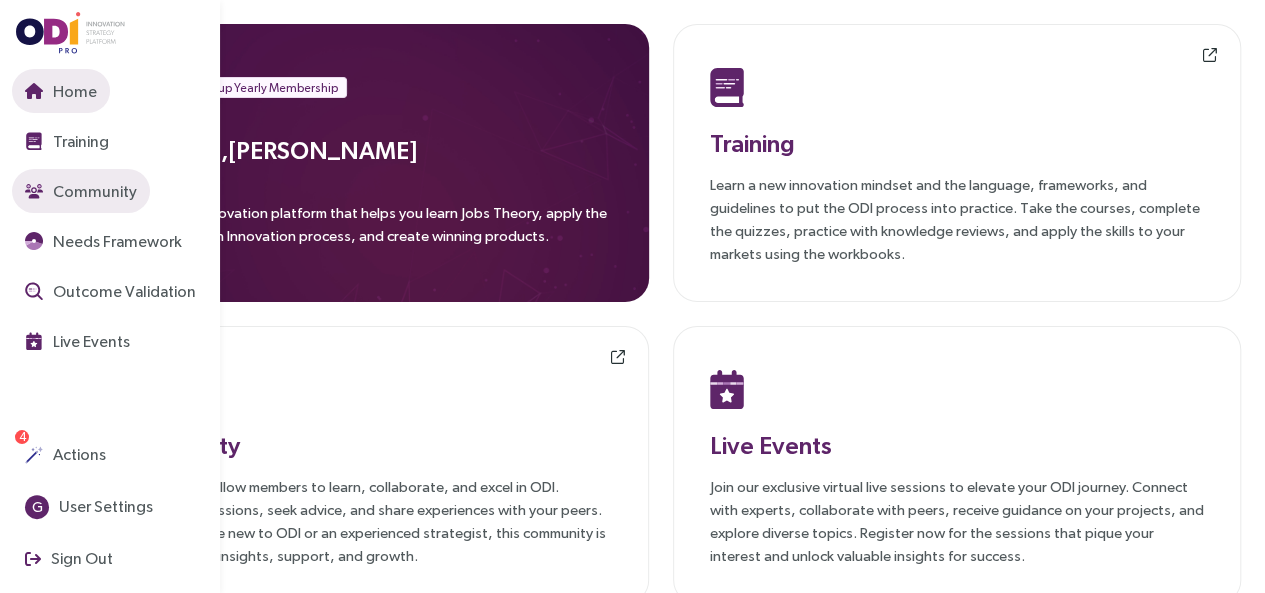 click on "Community" at bounding box center (93, 191) 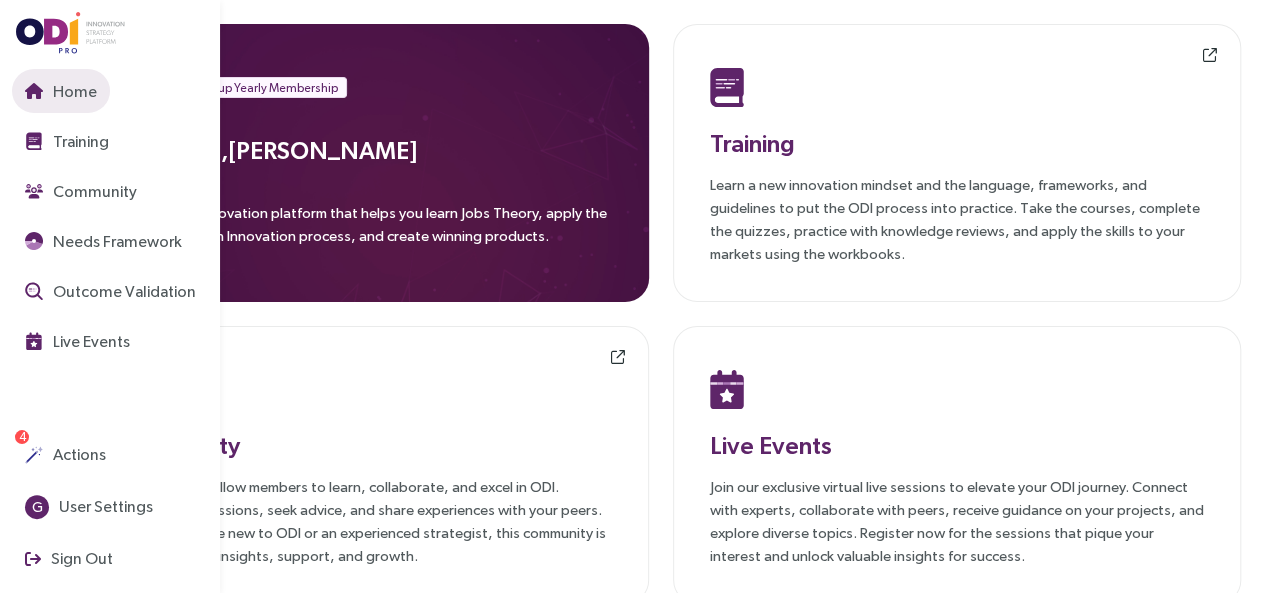 click on "Home" at bounding box center [61, 91] 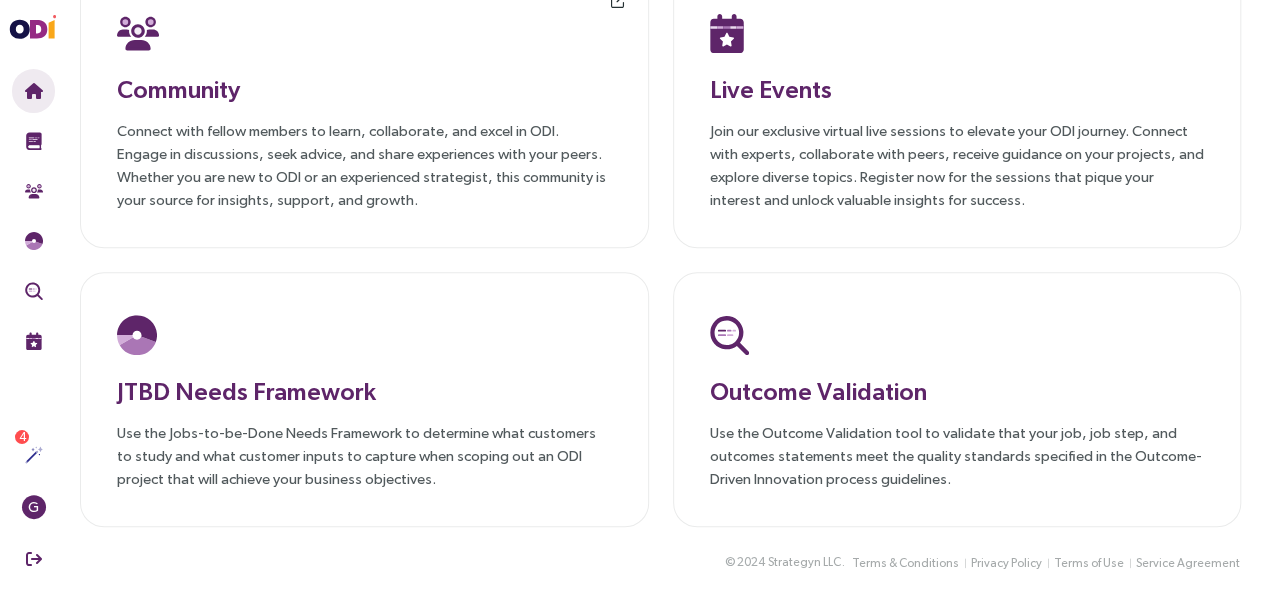 scroll, scrollTop: 358, scrollLeft: 0, axis: vertical 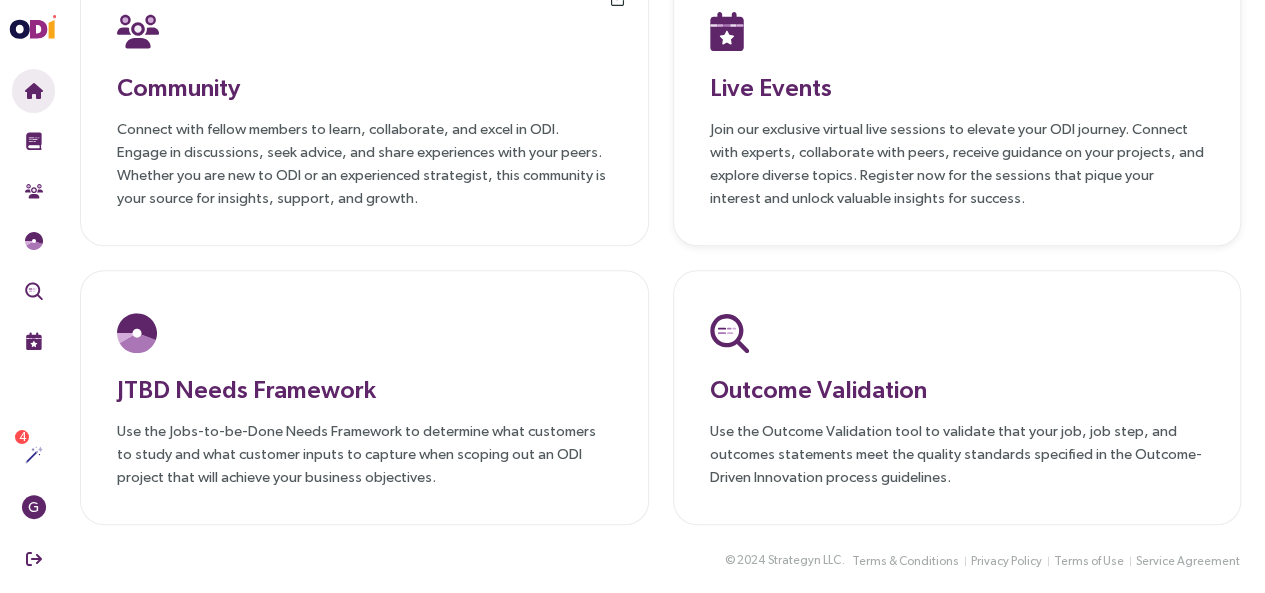 click on "Join our exclusive virtual live sessions to elevate your ODI journey. Connect with experts, collaborate with peers, receive guidance on your projects, and explore diverse topics. Register now for the sessions that pique your interest and unlock valuable insights for success." at bounding box center [957, 163] 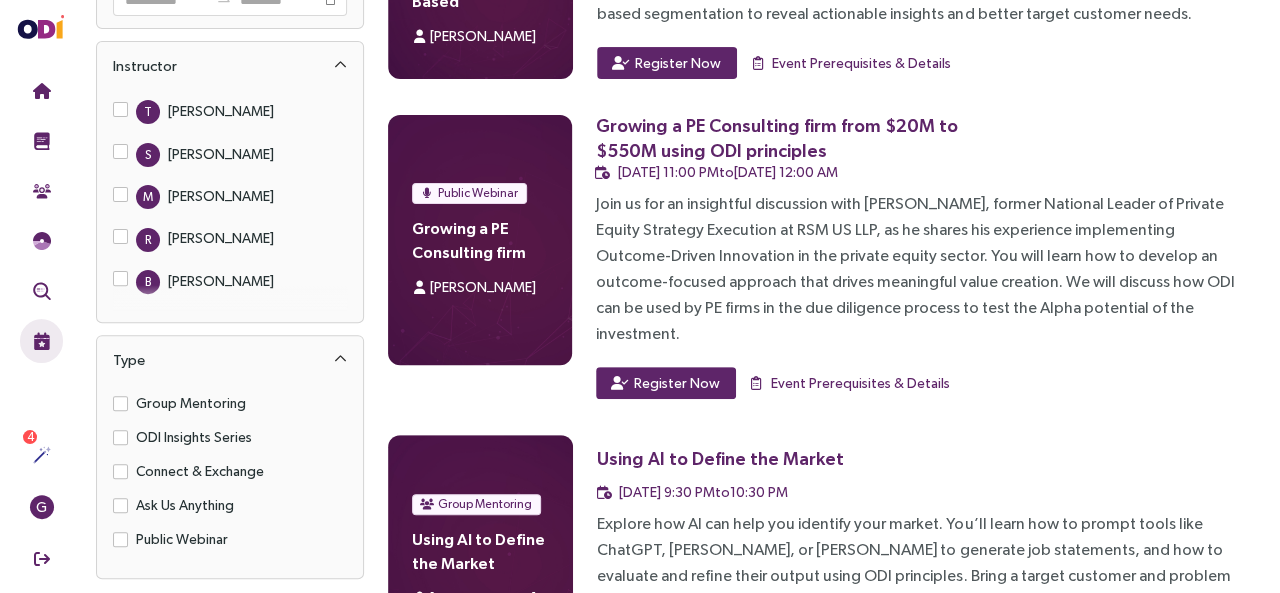 scroll, scrollTop: 0, scrollLeft: 0, axis: both 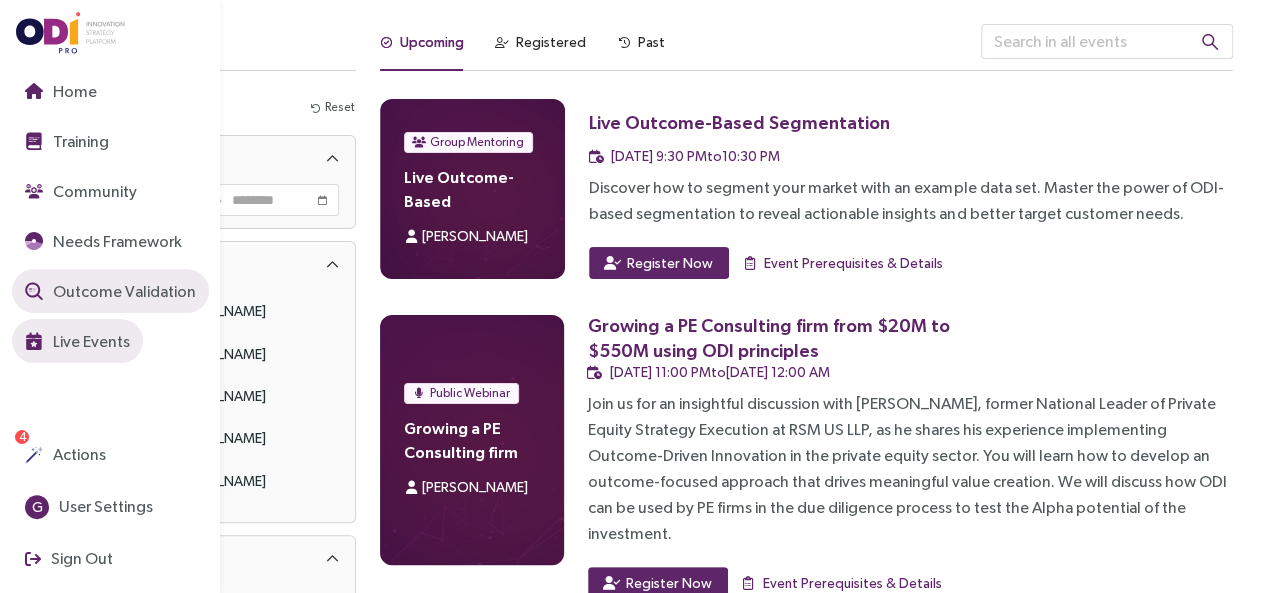 click on "Outcome Validation" at bounding box center (122, 291) 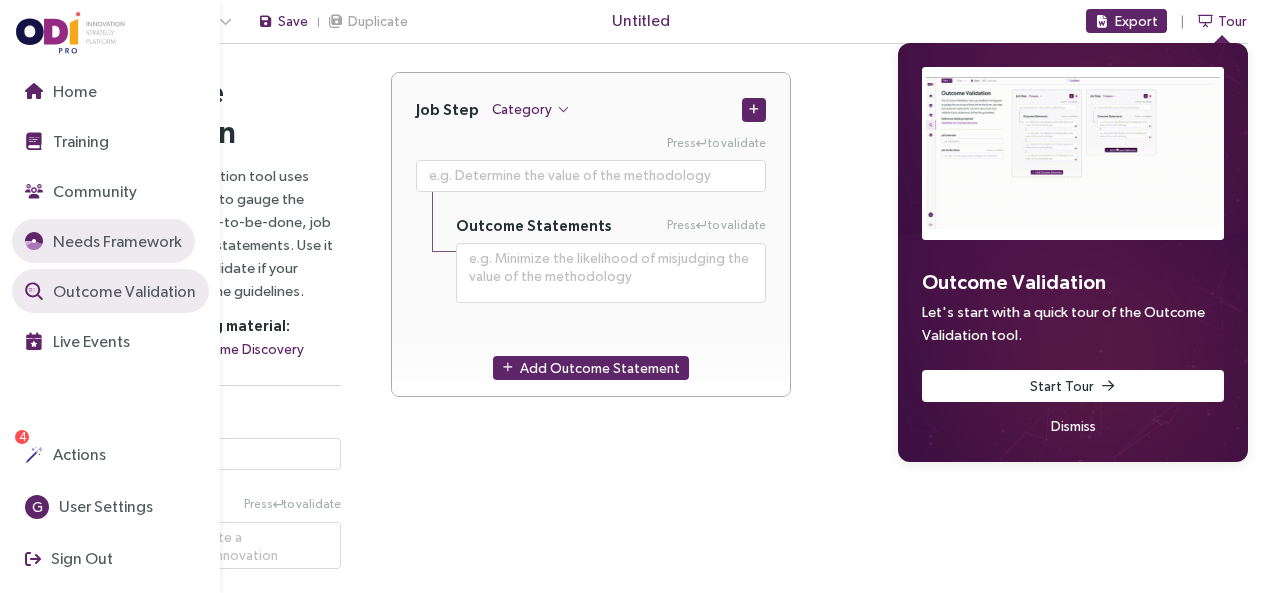 click on "Needs Framework" at bounding box center [103, 241] 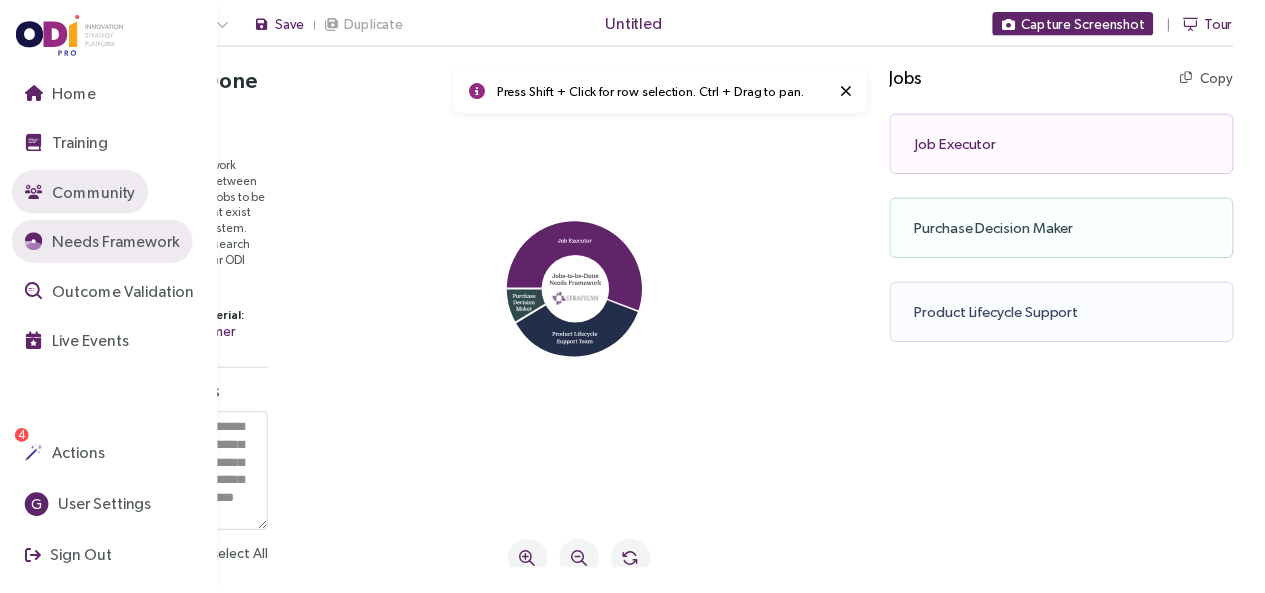 scroll, scrollTop: 0, scrollLeft: 0, axis: both 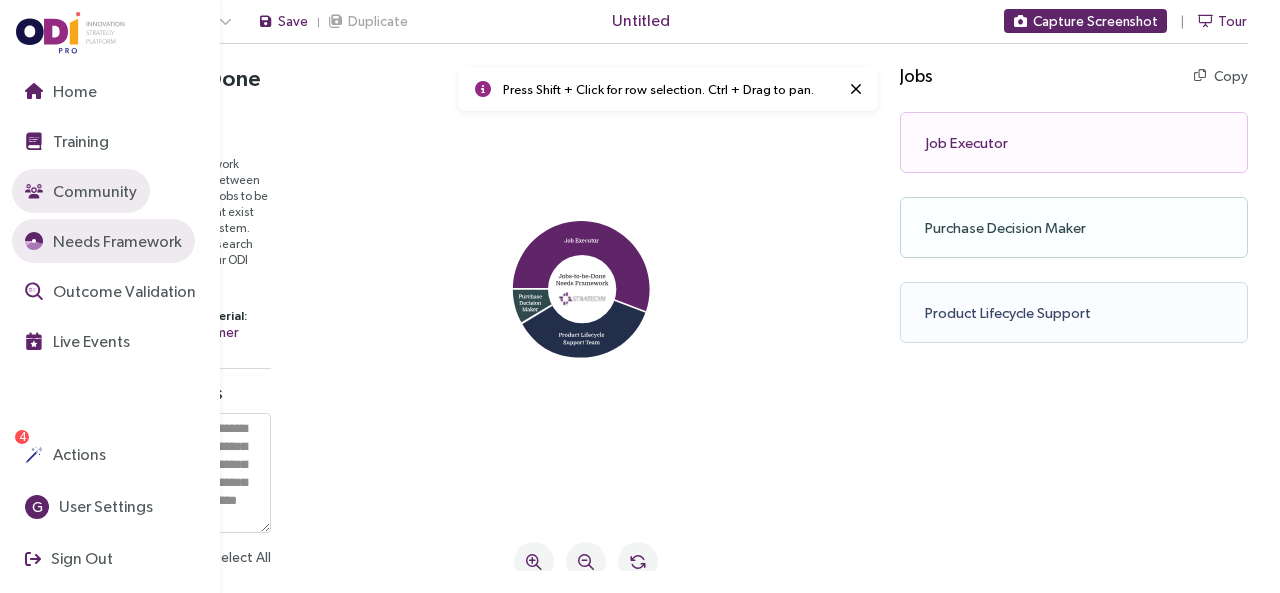 click on "Community" at bounding box center (93, 191) 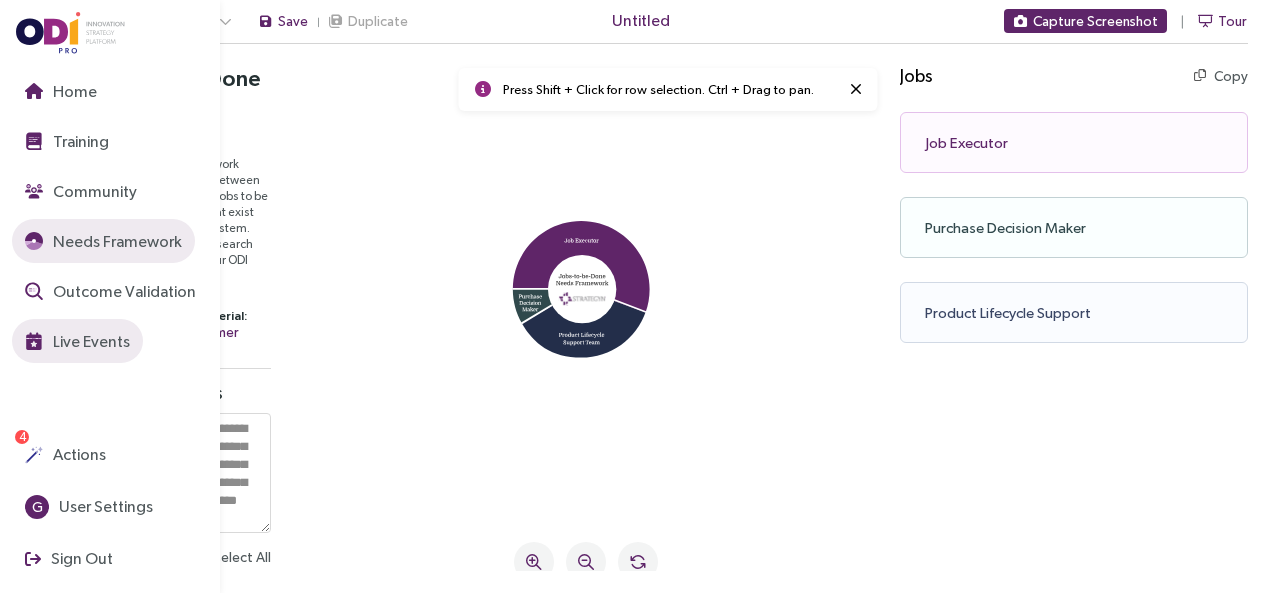 click on "Live Events" at bounding box center [77, 341] 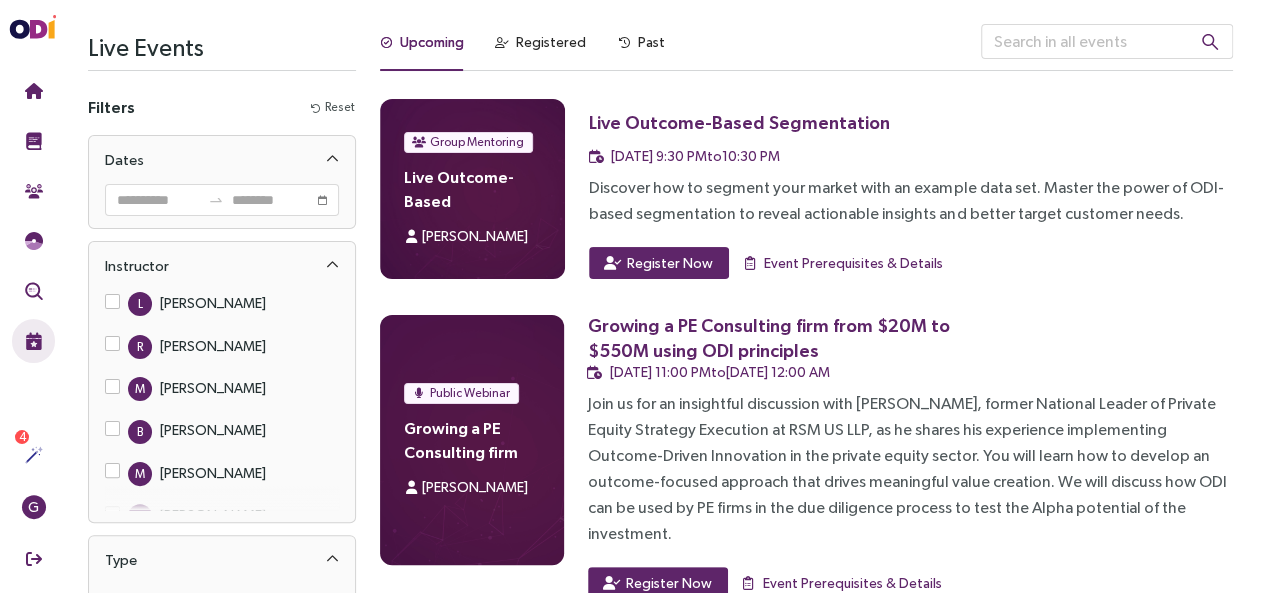 scroll, scrollTop: 381, scrollLeft: 0, axis: vertical 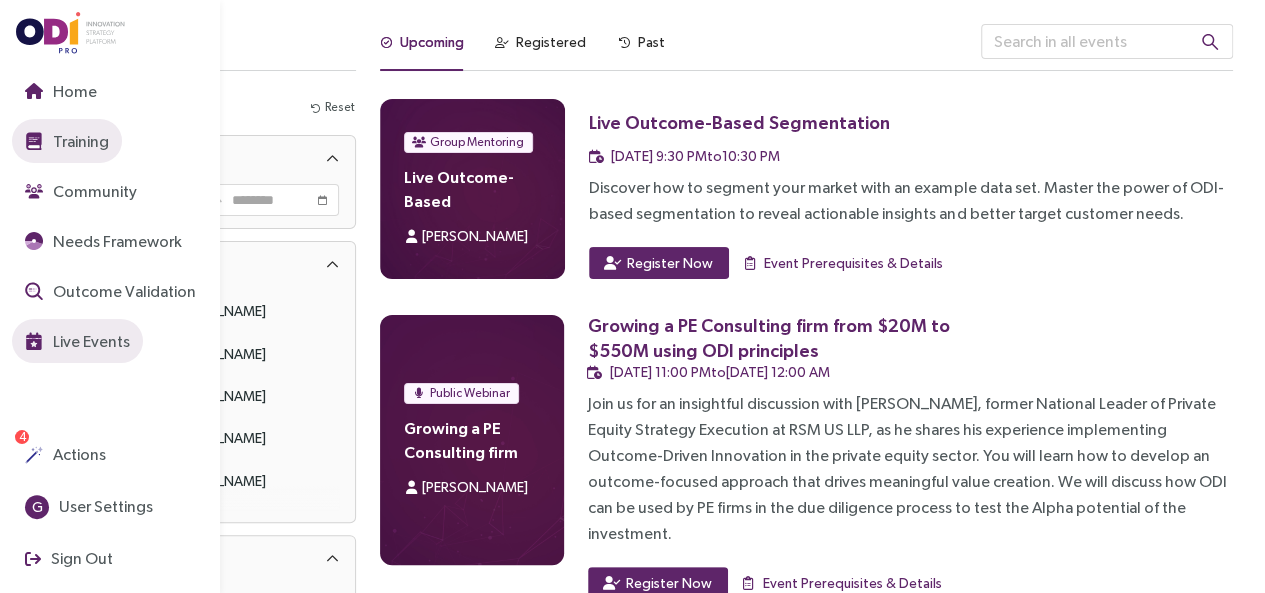 click on "Training" at bounding box center (79, 141) 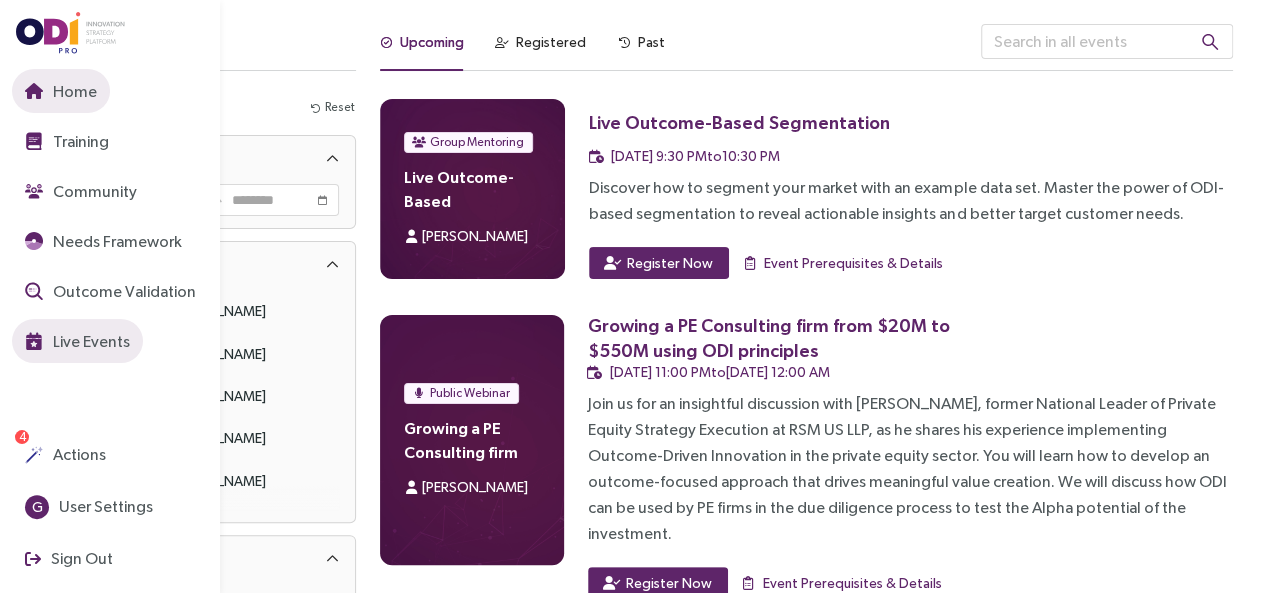 click at bounding box center (34, 91) 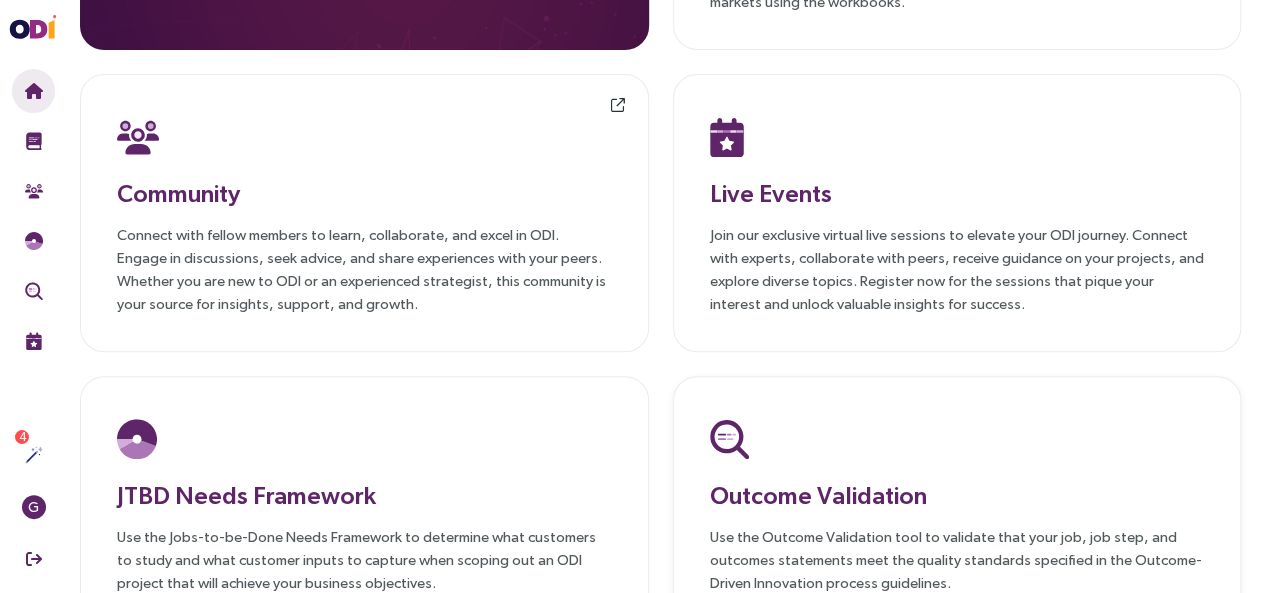 scroll, scrollTop: 358, scrollLeft: 0, axis: vertical 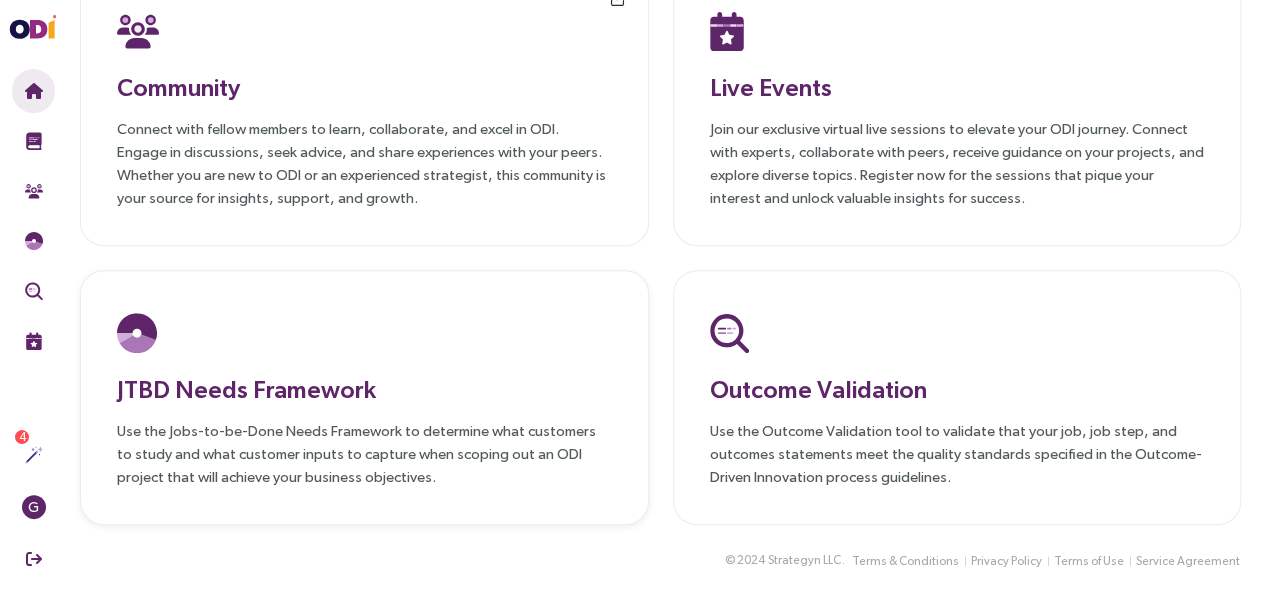 click on "JTBD Needs Framework Use the Jobs-to-be-Done Needs Framework to determine what customers to study and what customer inputs to capture when scoping out an ODI project that will achieve your business objectives." at bounding box center (364, 397) 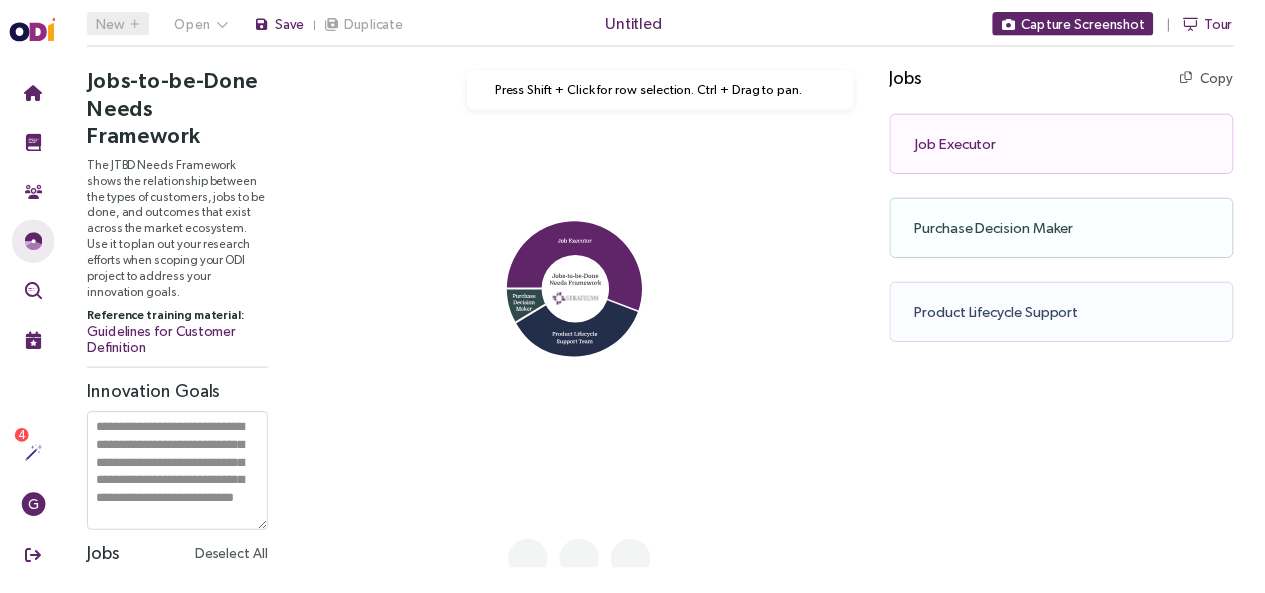 scroll, scrollTop: 0, scrollLeft: 0, axis: both 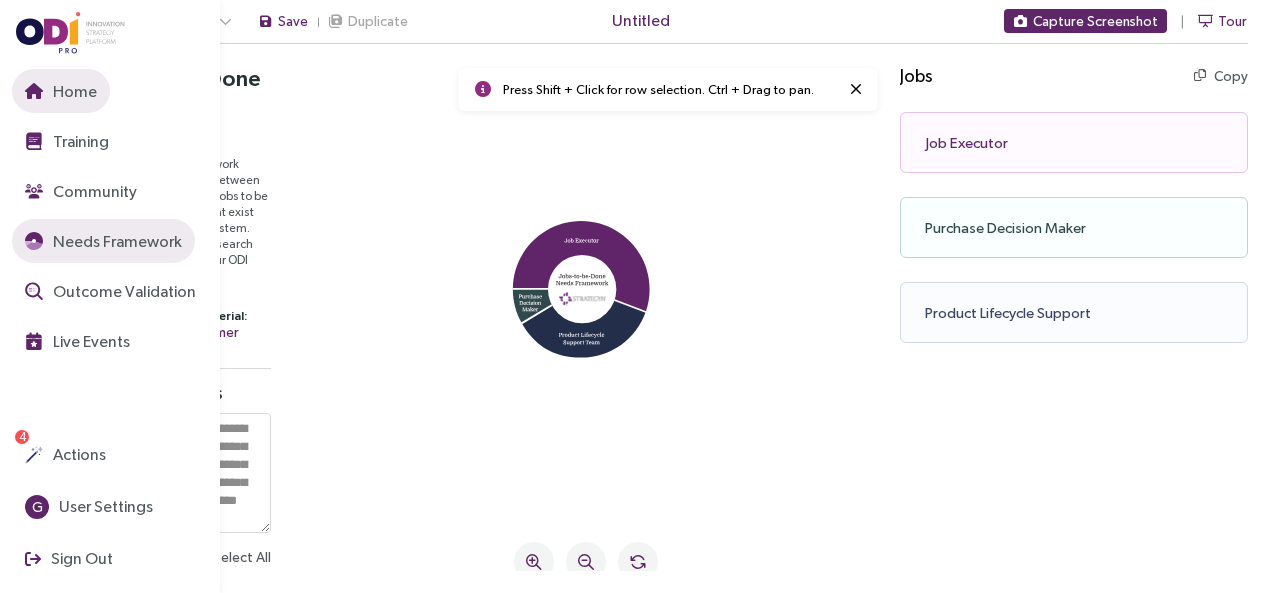 click on "Home" at bounding box center (73, 91) 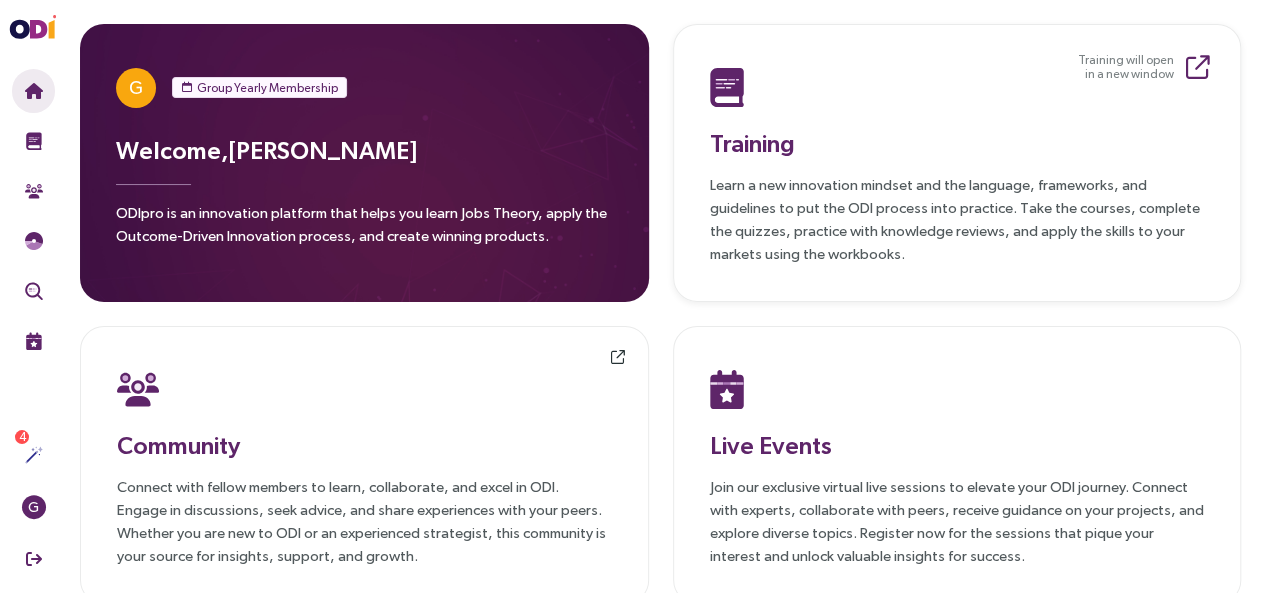 click at bounding box center (1198, 67) 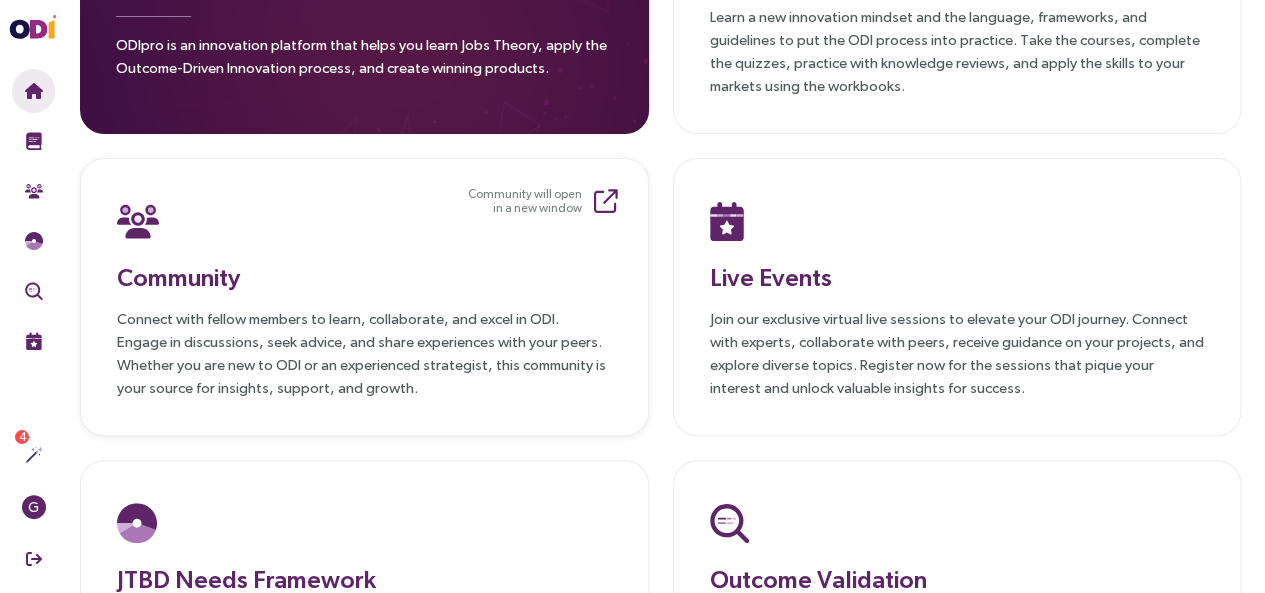 scroll, scrollTop: 200, scrollLeft: 0, axis: vertical 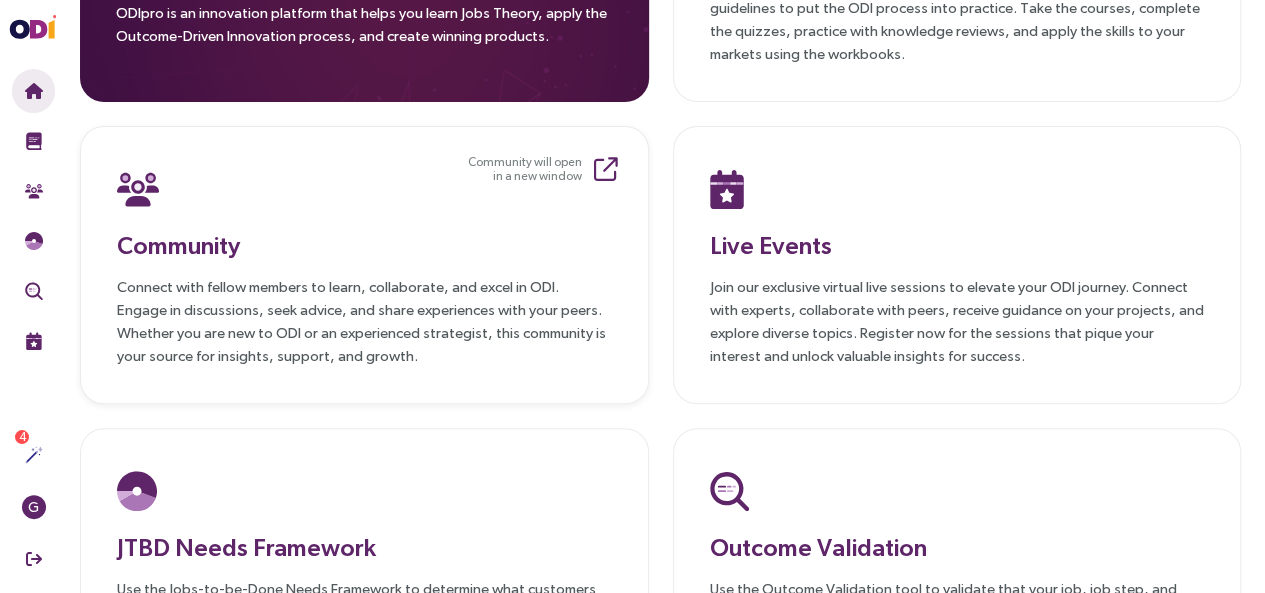 click at bounding box center (606, 169) 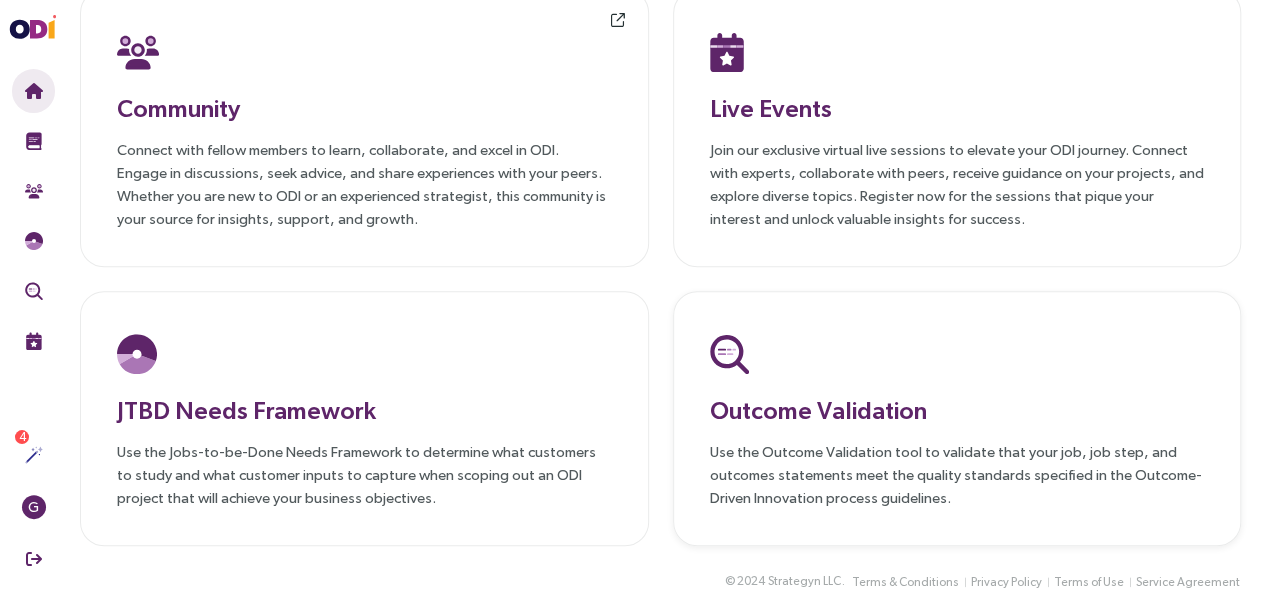 scroll, scrollTop: 358, scrollLeft: 0, axis: vertical 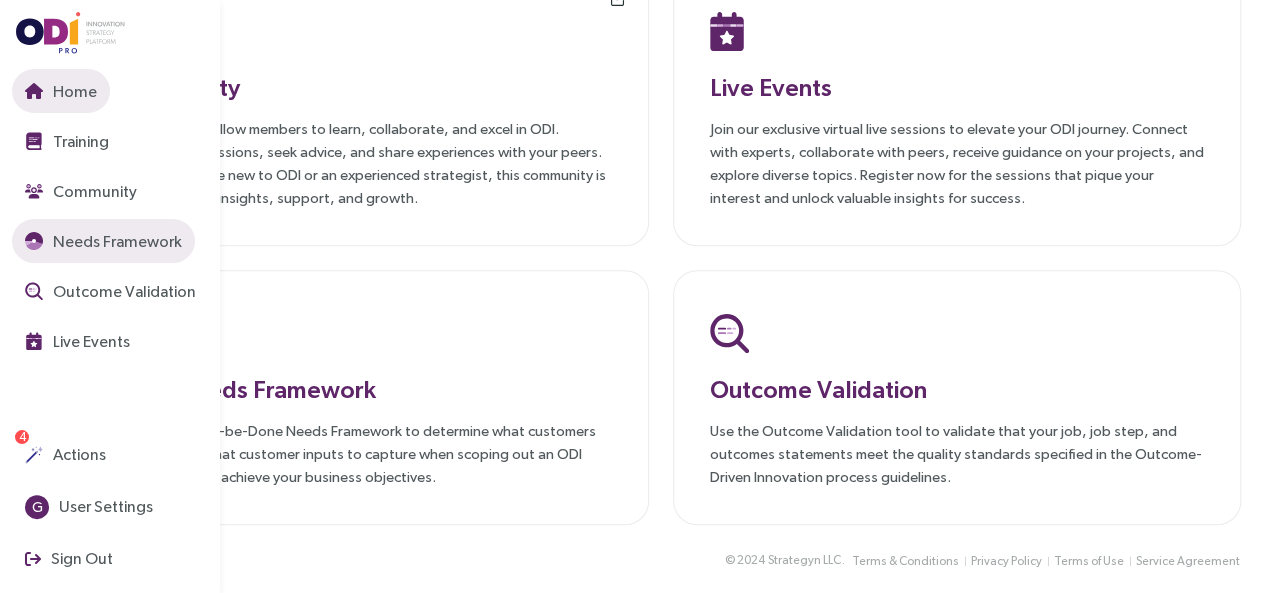 click on "Needs Framework" at bounding box center (115, 241) 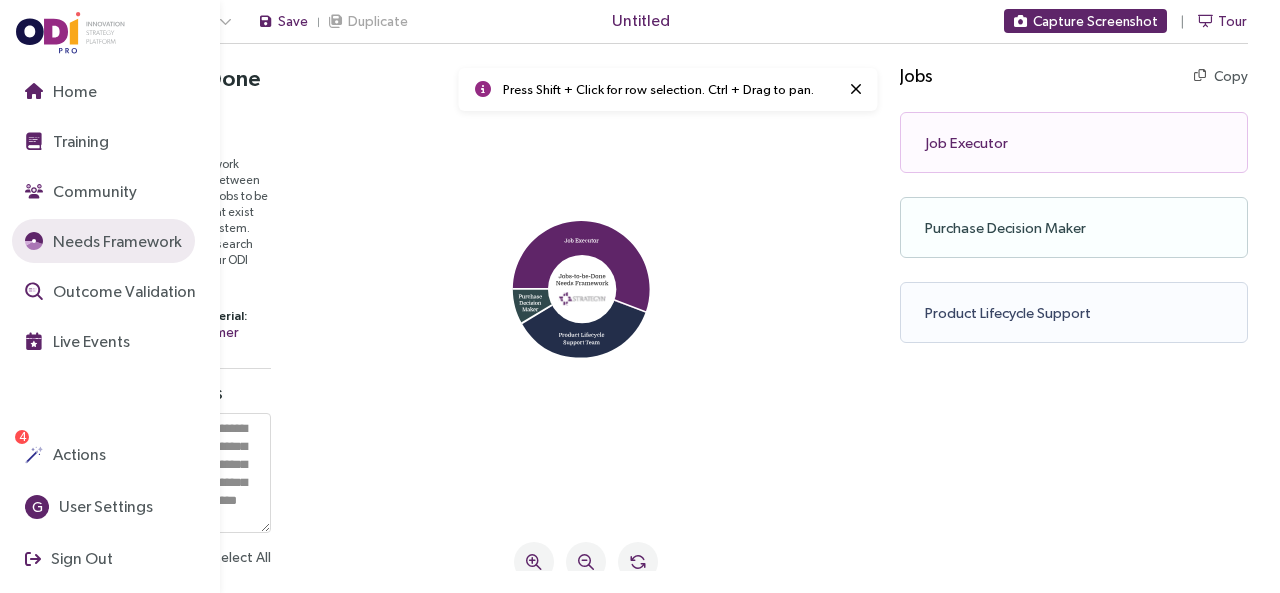 scroll, scrollTop: 0, scrollLeft: 0, axis: both 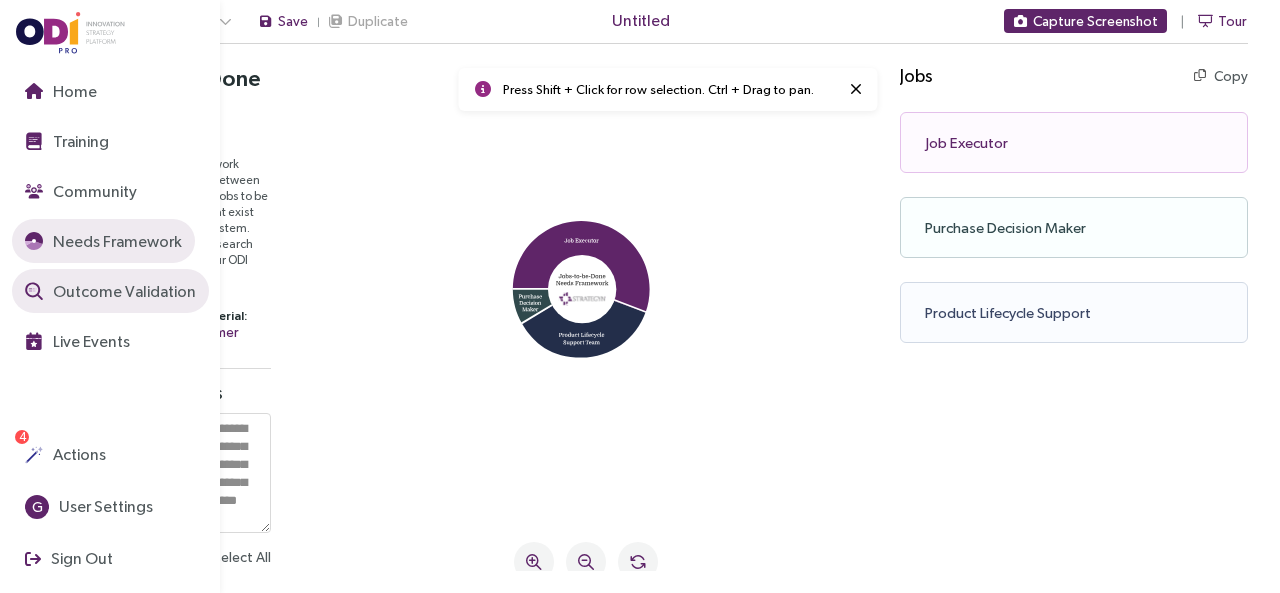 click on "Outcome Validation" at bounding box center [122, 291] 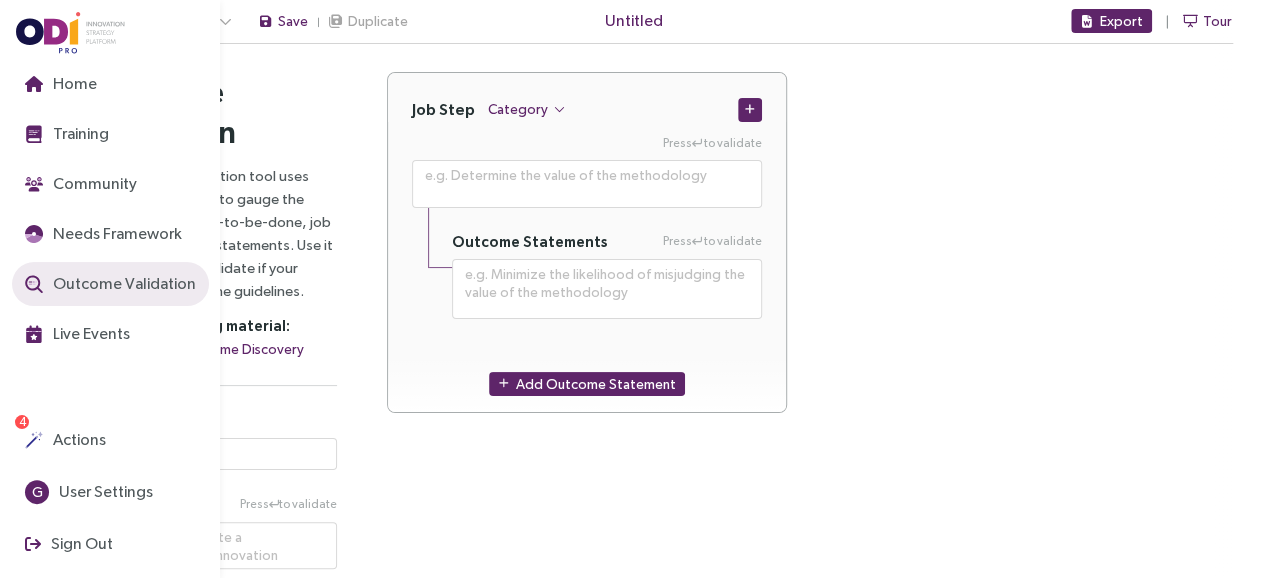 type on "**********" 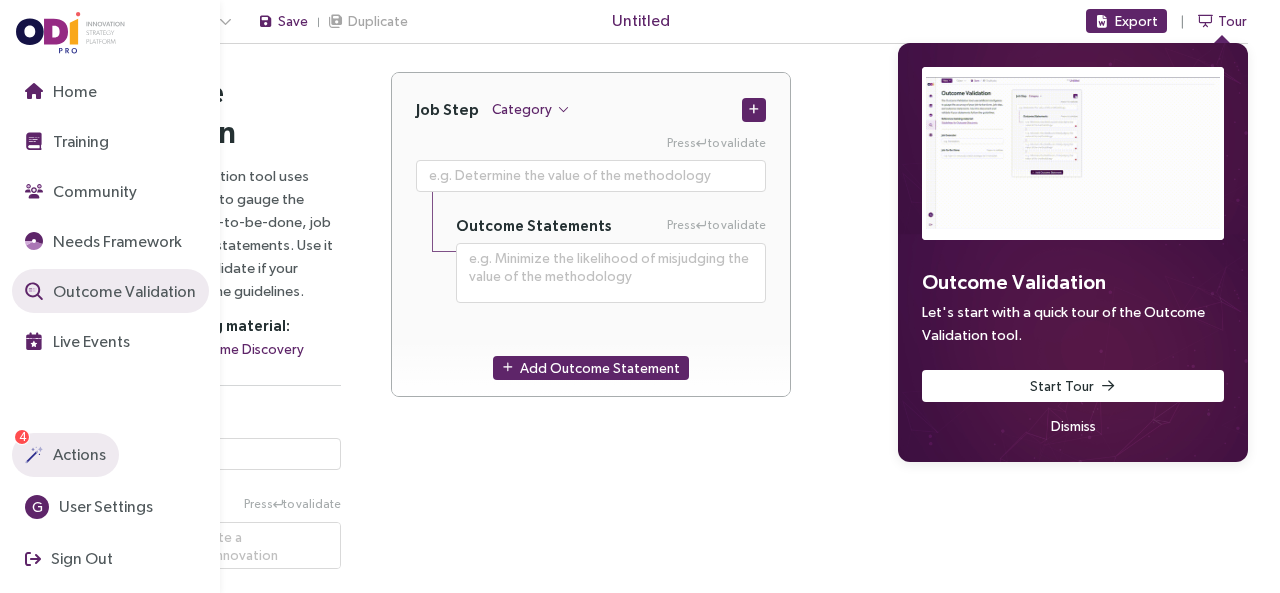 click on "Actions" at bounding box center (77, 454) 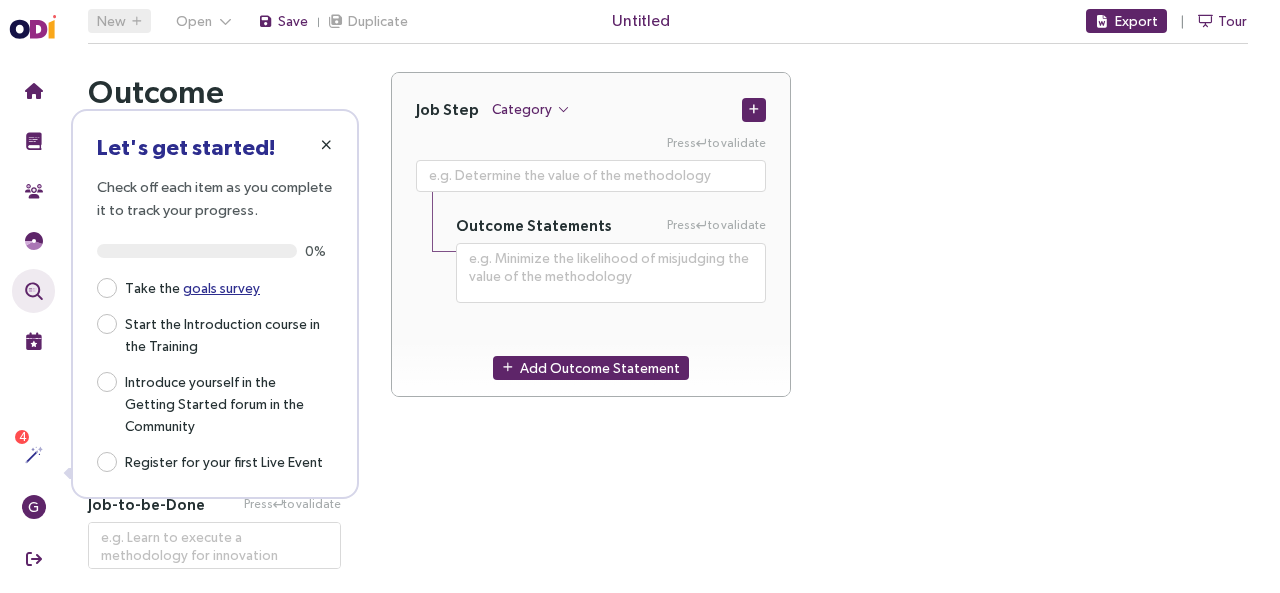 click at bounding box center [326, 145] 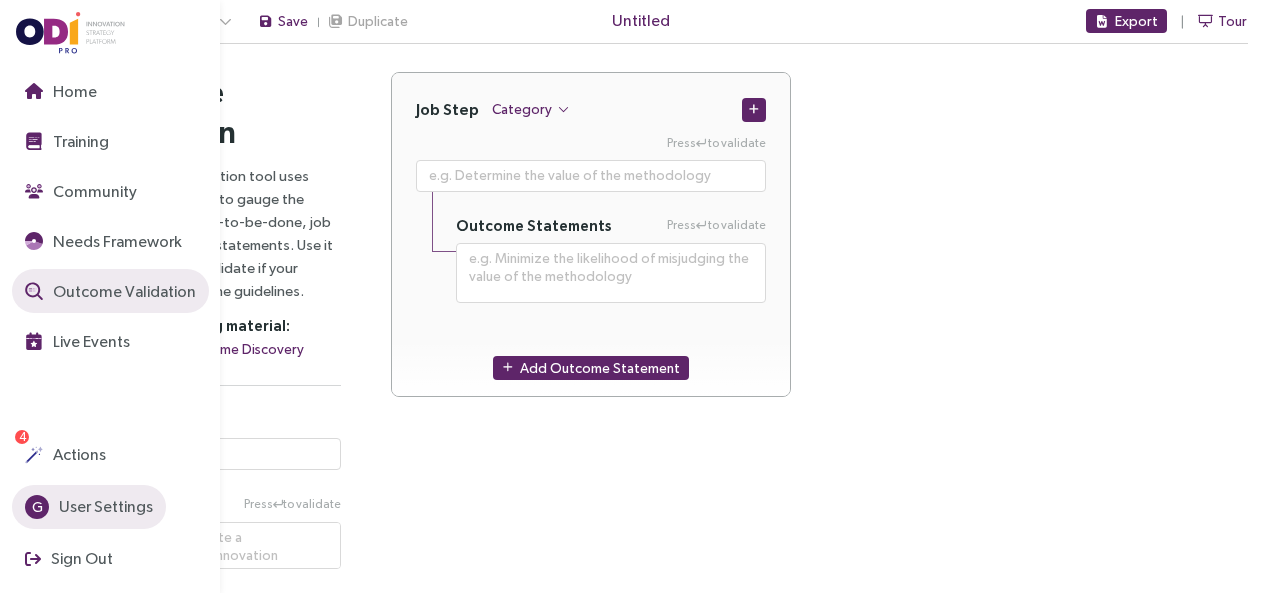 click on "G User Settings" at bounding box center (89, 507) 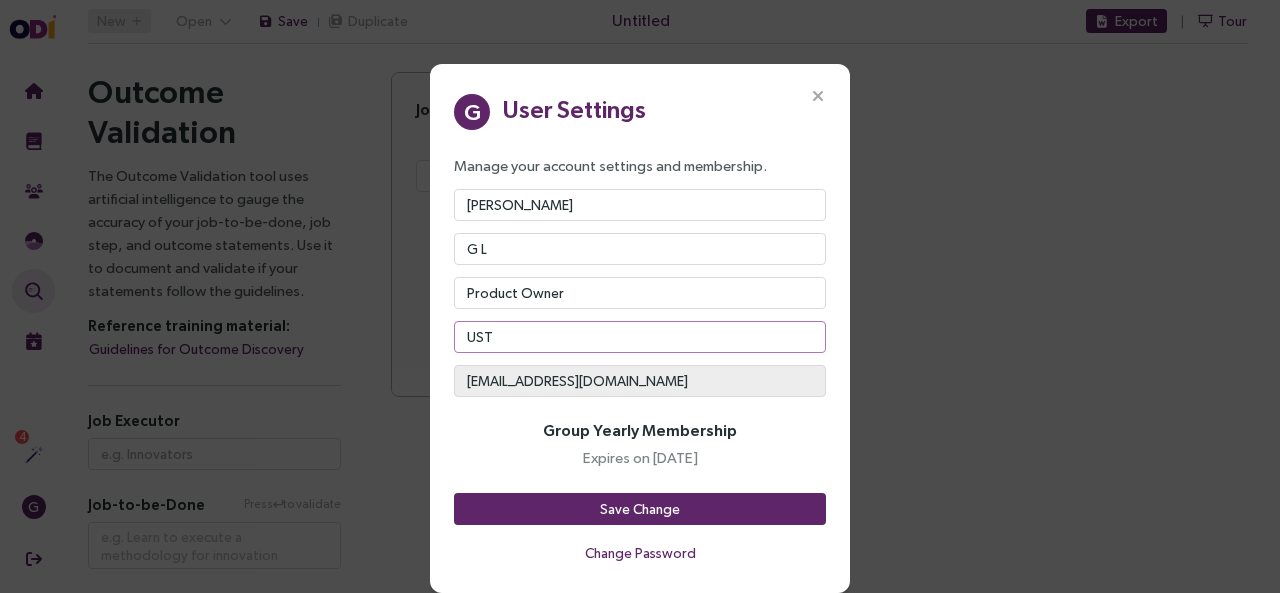 scroll, scrollTop: 56, scrollLeft: 0, axis: vertical 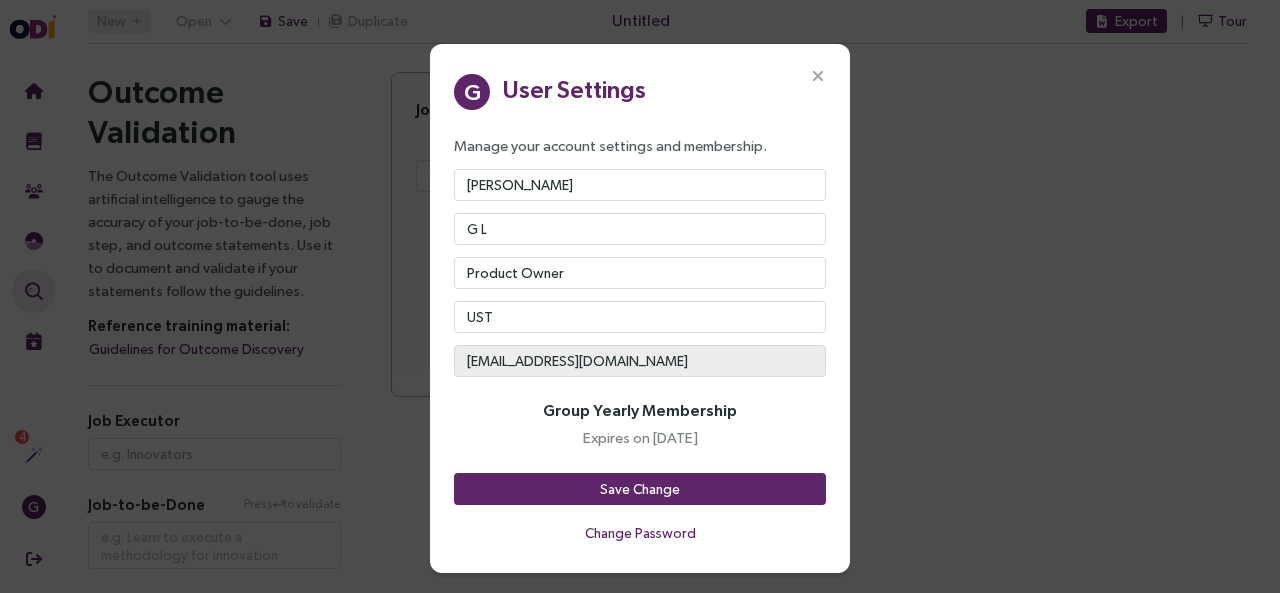 click at bounding box center [818, 76] 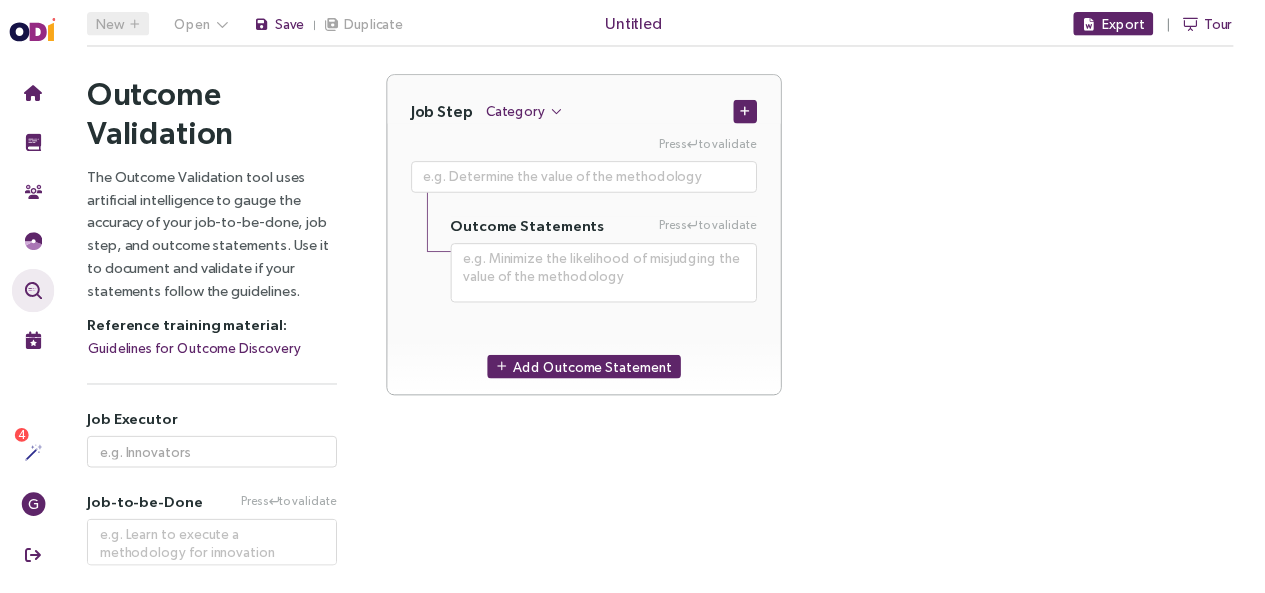 scroll, scrollTop: 0, scrollLeft: 0, axis: both 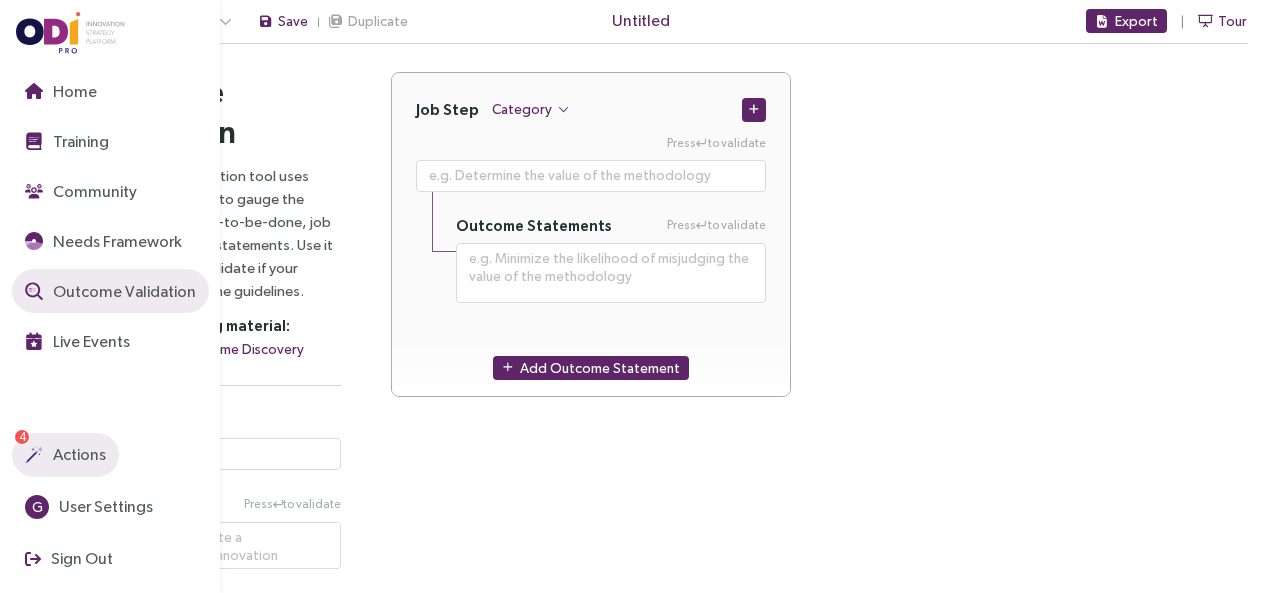 click on "Actions" at bounding box center [77, 454] 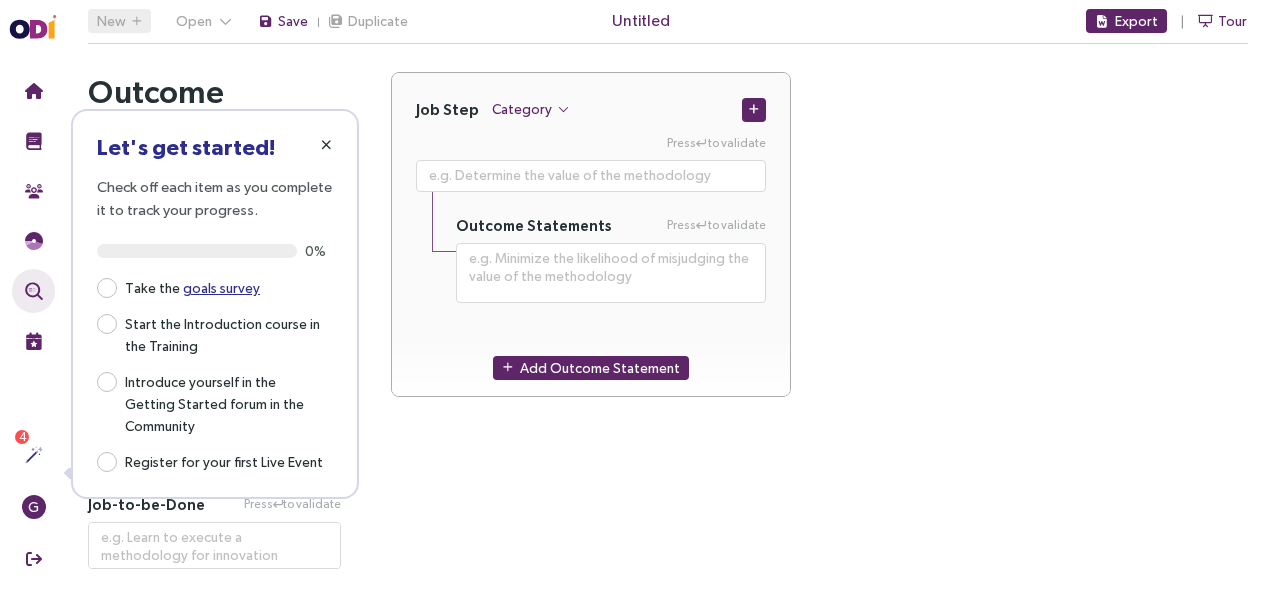 click at bounding box center (326, 145) 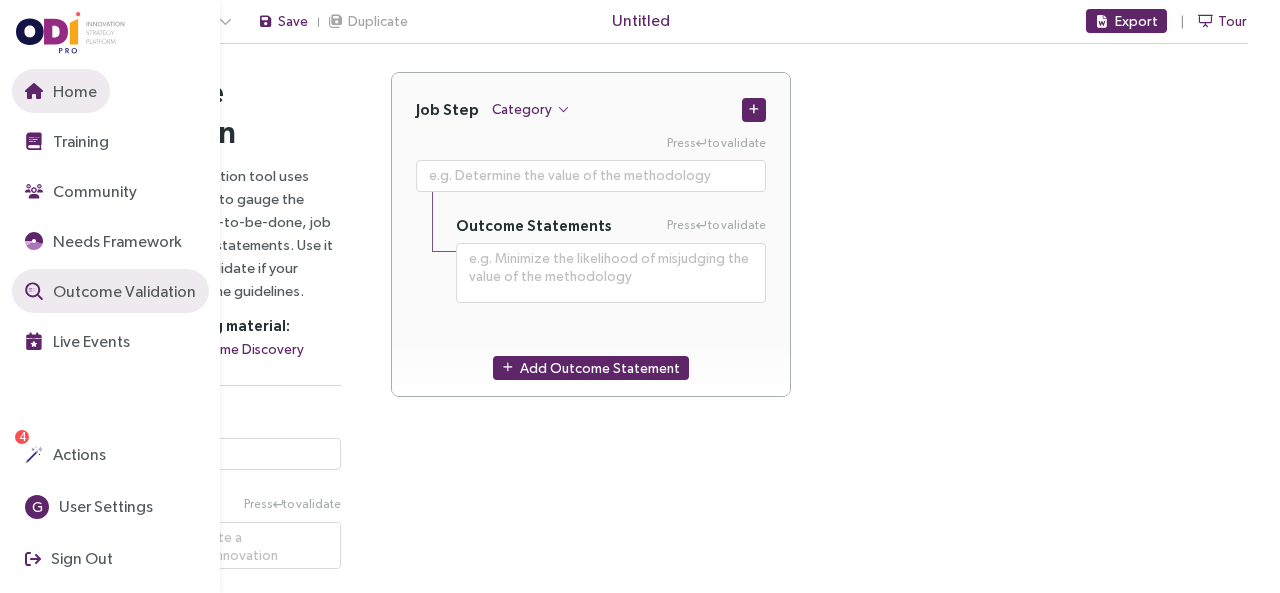 click on "Home" at bounding box center (73, 91) 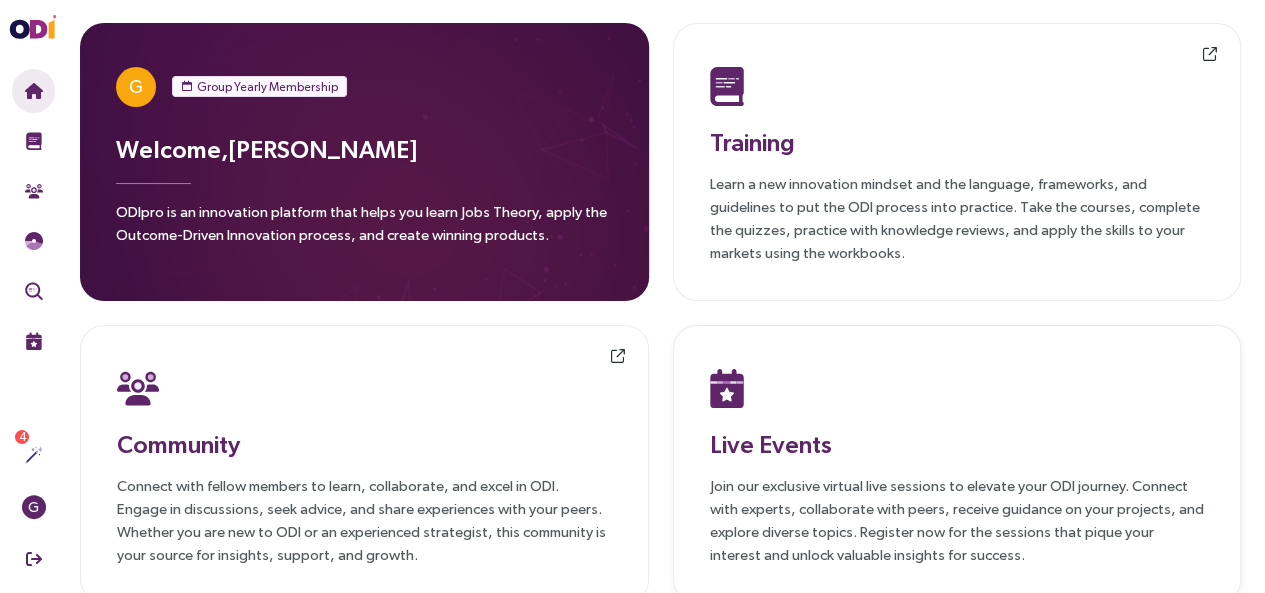 scroll, scrollTop: 0, scrollLeft: 0, axis: both 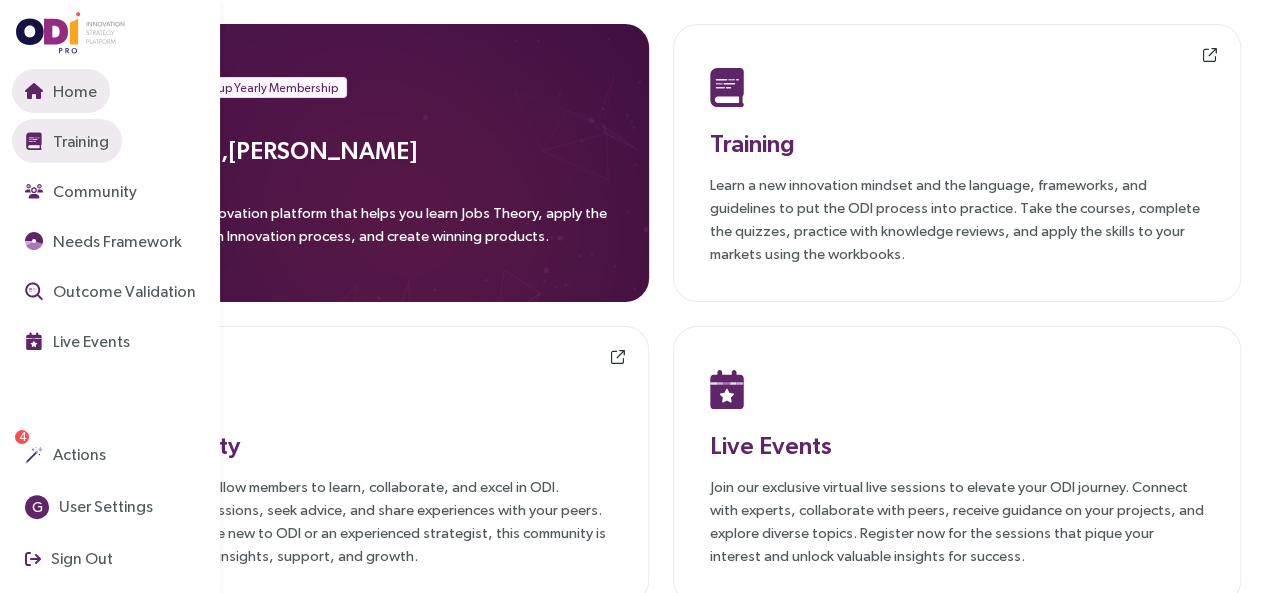 click on "Training" at bounding box center [79, 141] 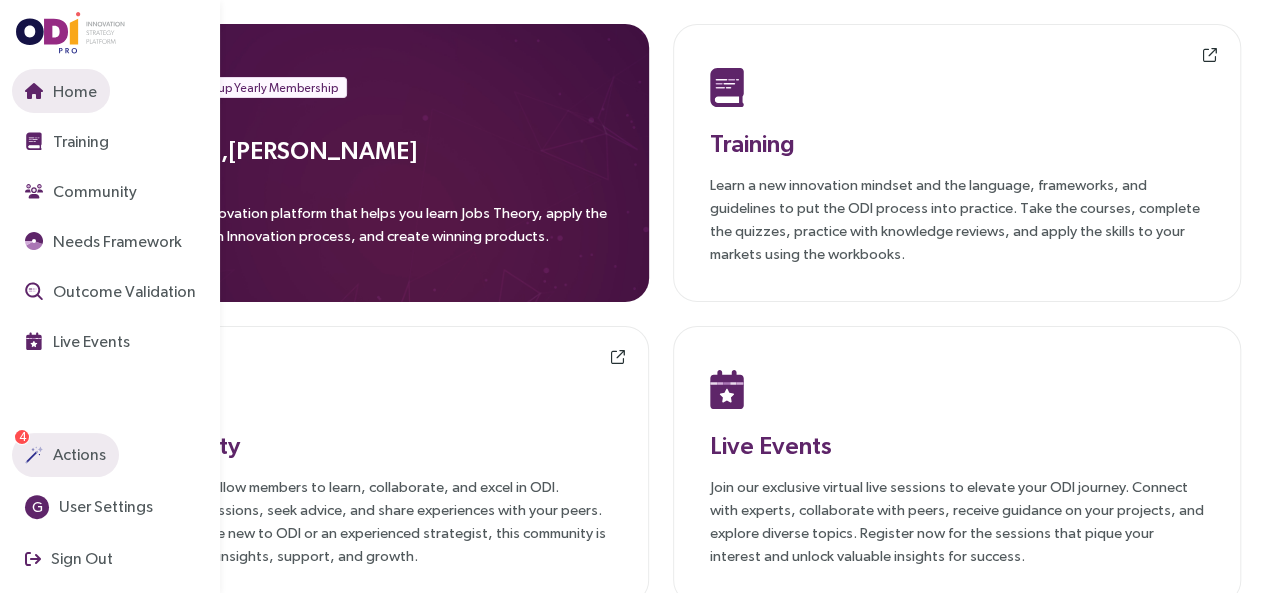 click on "Actions" at bounding box center [65, 455] 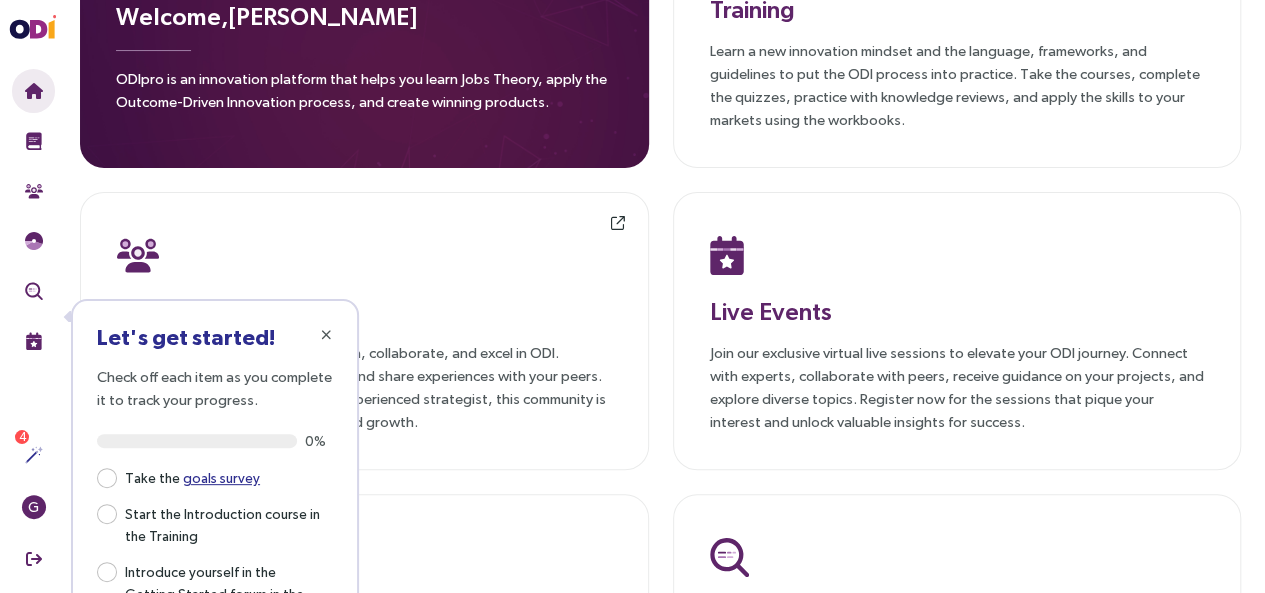 scroll, scrollTop: 200, scrollLeft: 0, axis: vertical 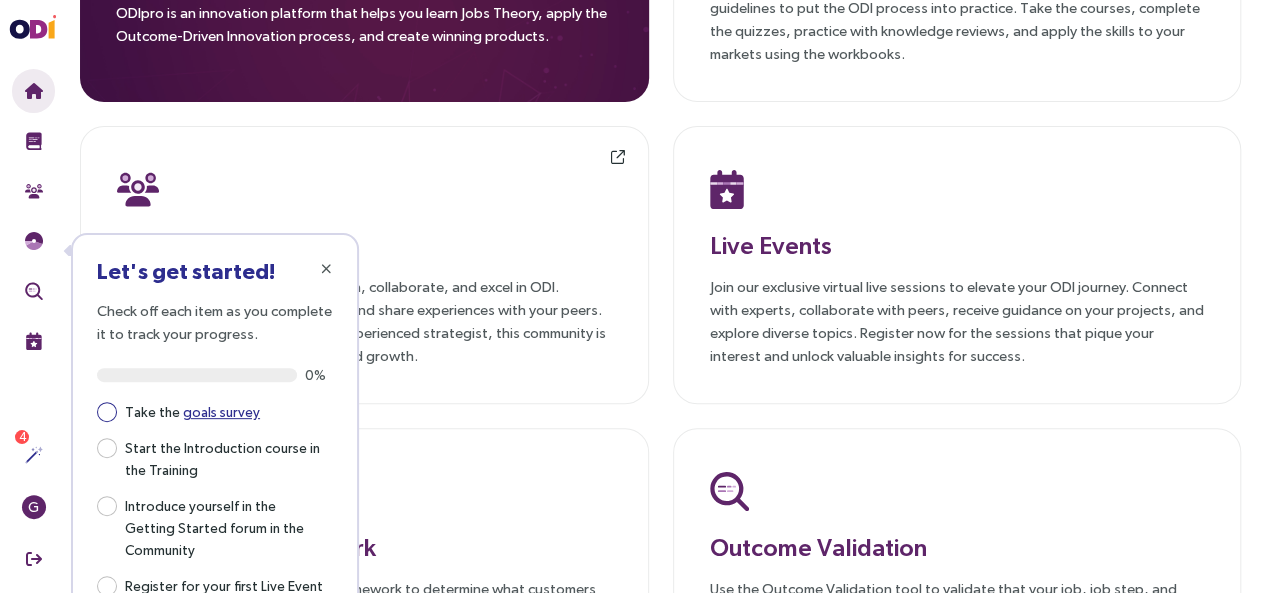 click on "goals survey" at bounding box center [221, 412] 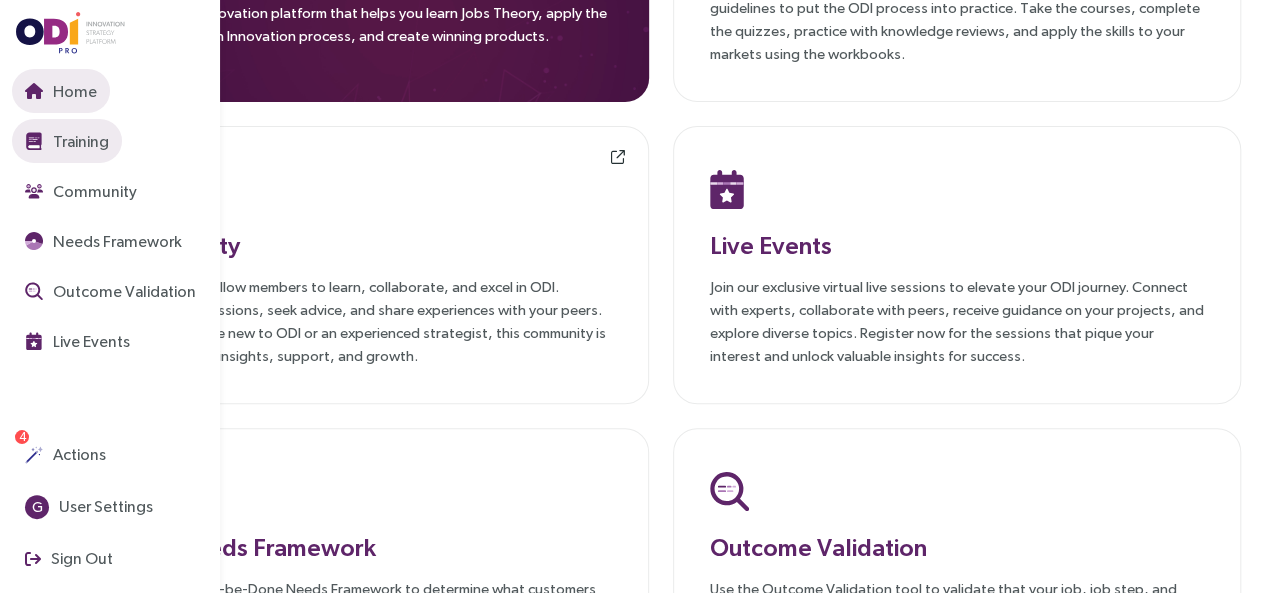 click on "Training" at bounding box center (67, 141) 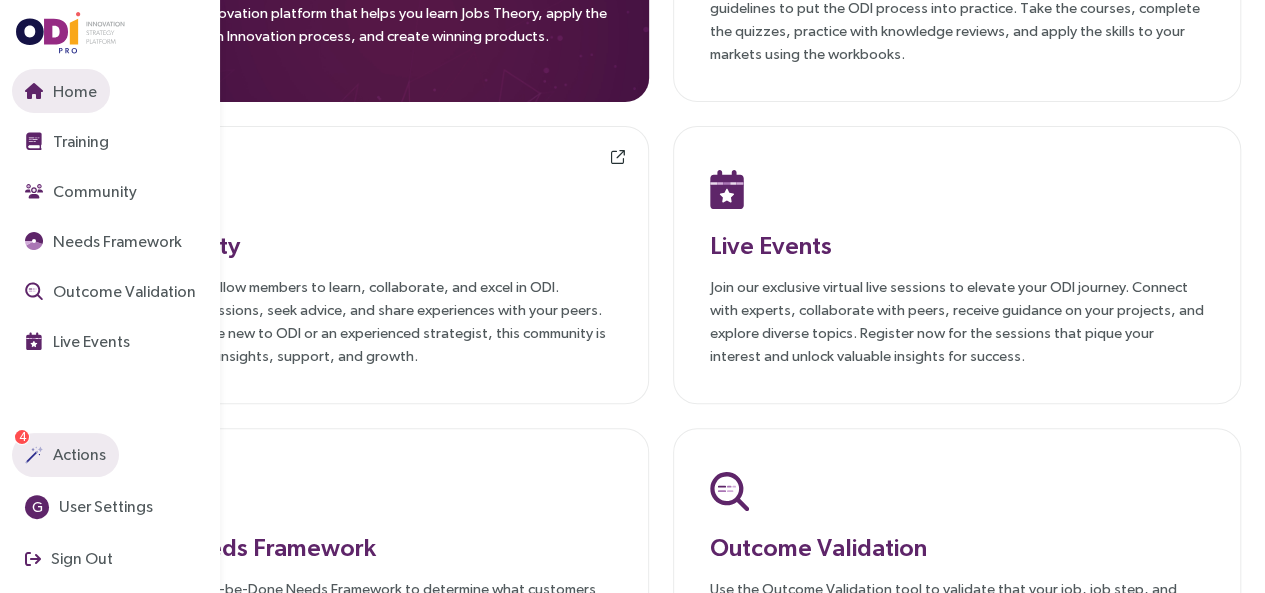 click on "Actions" at bounding box center [65, 455] 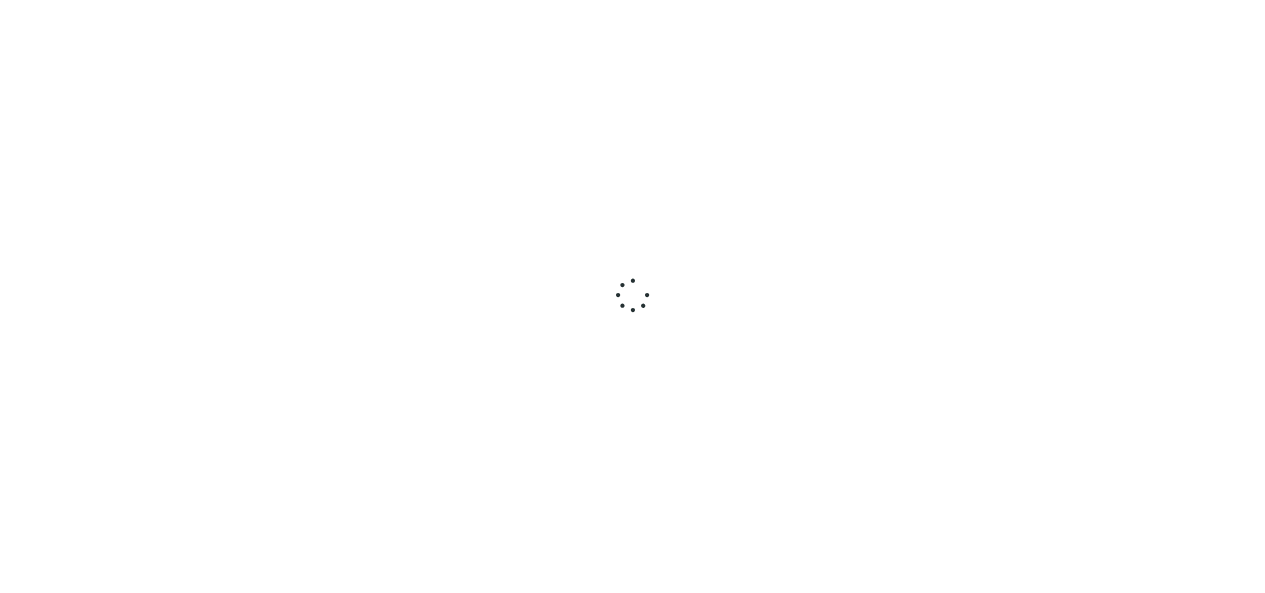 scroll, scrollTop: 0, scrollLeft: 0, axis: both 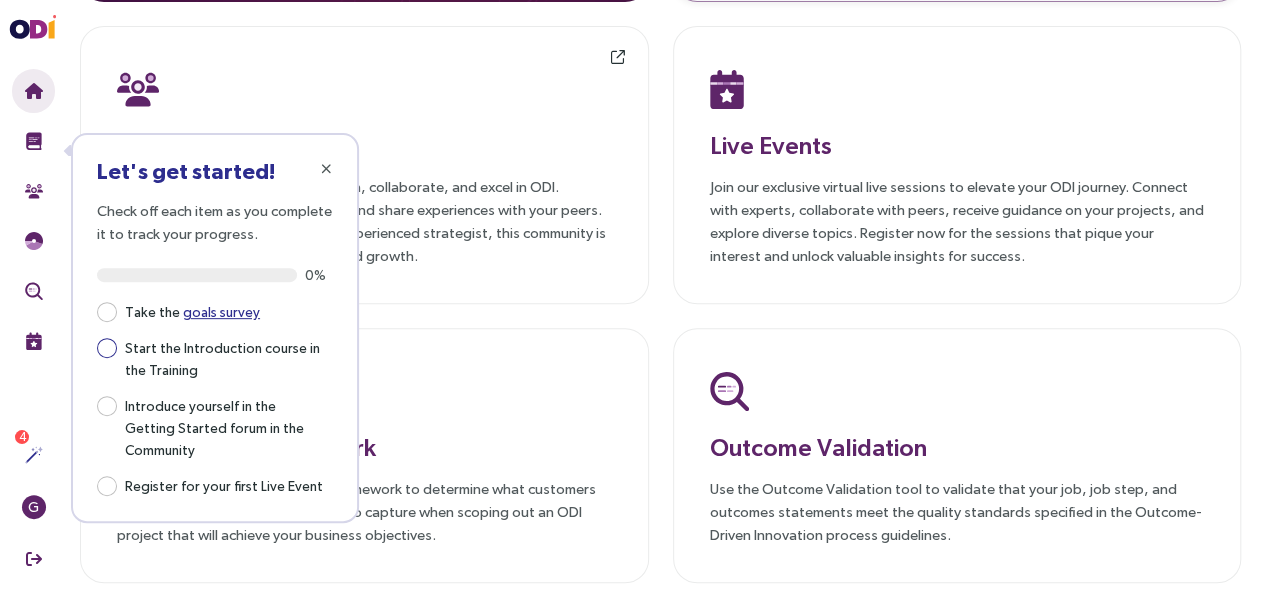 click on "Start the Introduction course in the Training" at bounding box center [225, 358] 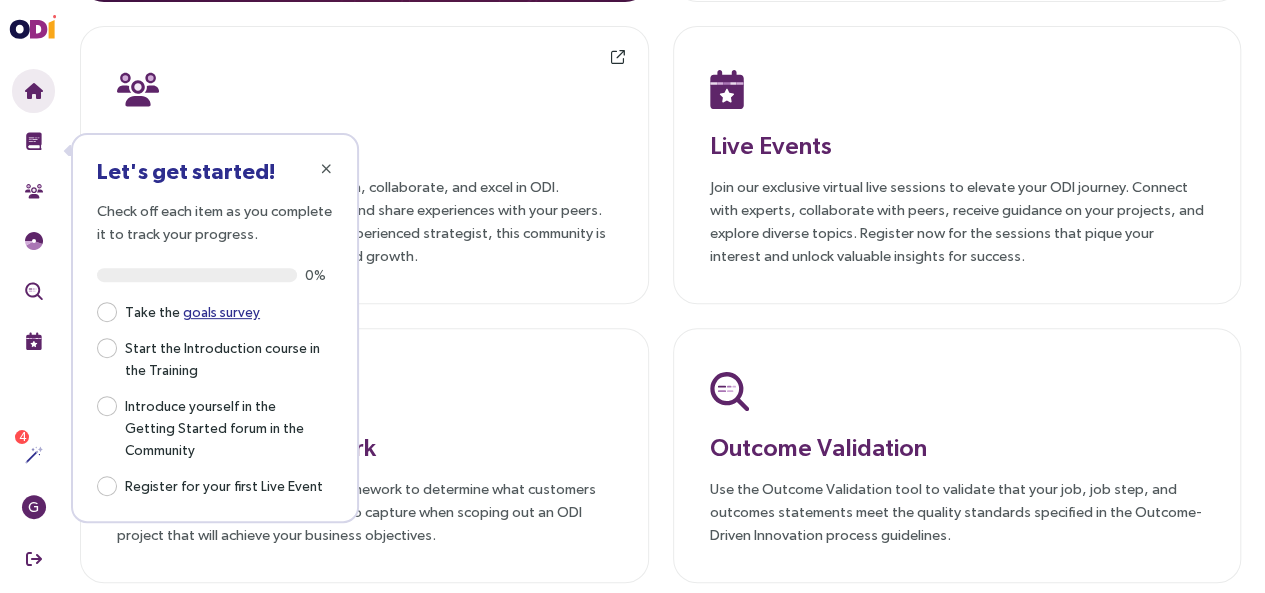 click on "G Group Yearly Membership Welcome,  [PERSON_NAME] ODIpro is an innovation platform that helps you learn Jobs Theory, apply the Outcome-Driven Innovation process, and create winning products. Training will open  in a new window Training Learn a new innovation mindset and the language, frameworks, and guidelines to put the ODI process into practice. Take the courses, complete the quizzes, practice with knowledge reviews, and apply the skills to your markets using the workbooks. Community will open  in a new window Community Connect with fellow members to learn, collaborate, and excel in ODI. Engage in discussions, seek advice, and share experiences with your peers. Whether you are new to ODI or an experienced strategist, this community is your source for insights, support, and growth. Live Events JTBD Needs Framework Use the Jobs-to-be-Done Needs Framework to determine what customers to study and what customer inputs to capture when scoping out an ODI project that will achieve your business objectives." at bounding box center (660, 153) 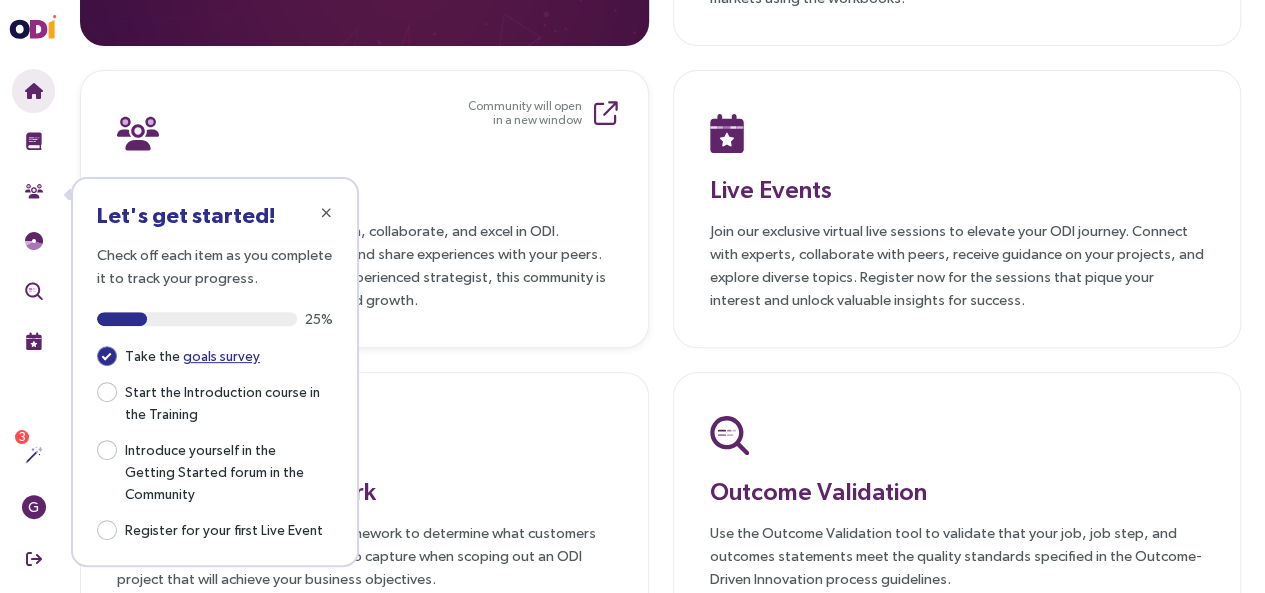 scroll, scrollTop: 300, scrollLeft: 0, axis: vertical 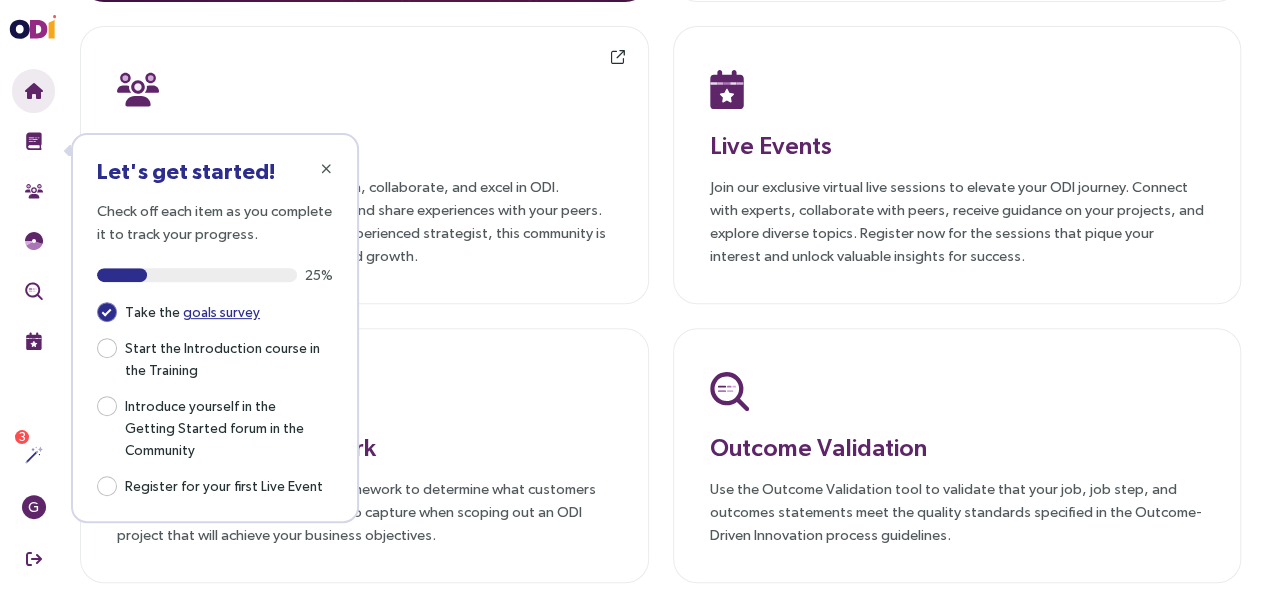 click on "G Group Yearly Membership Welcome,  [PERSON_NAME] ODIpro is an innovation platform that helps you learn Jobs Theory, apply the Outcome-Driven Innovation process, and create winning products. Training will open  in a new window Training Learn a new innovation mindset and the language, frameworks, and guidelines to put the ODI process into practice. Take the courses, complete the quizzes, practice with knowledge reviews, and apply the skills to your markets using the workbooks. Community will open  in a new window Community Connect with fellow members to learn, collaborate, and excel in ODI. Engage in discussions, seek advice, and share experiences with your peers. Whether you are new to ODI or an experienced strategist, this community is your source for insights, support, and growth. Live Events JTBD Needs Framework Use the Jobs-to-be-Done Needs Framework to determine what customers to study and what customer inputs to capture when scoping out an ODI project that will achieve your business objectives." at bounding box center (660, 153) 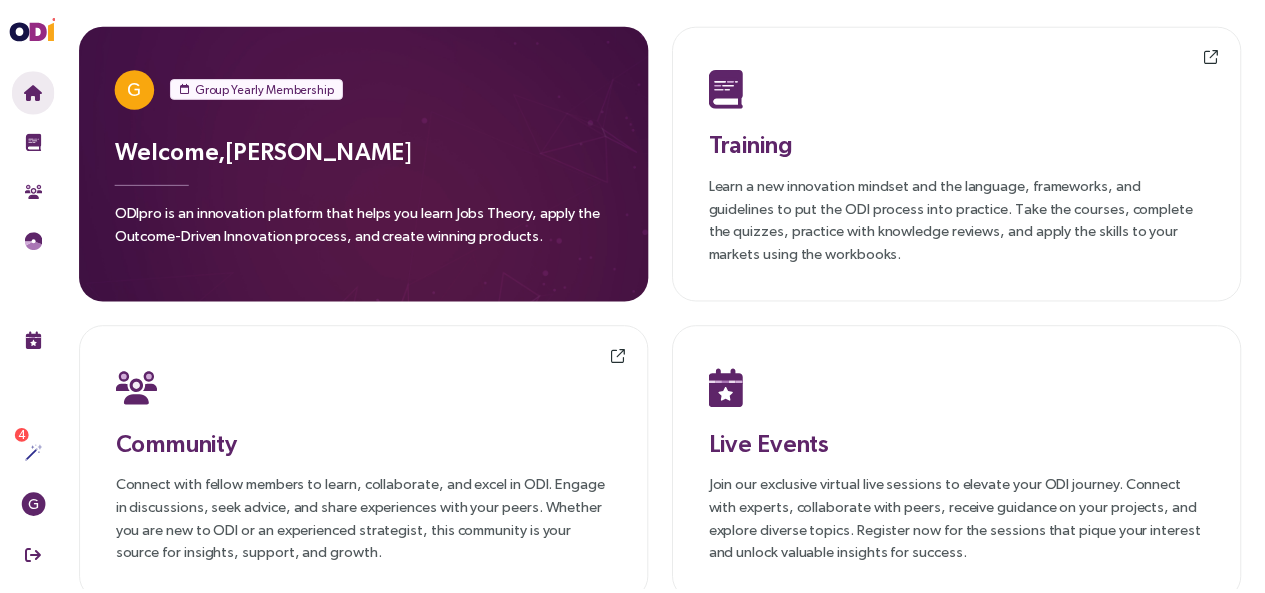 scroll, scrollTop: 0, scrollLeft: 0, axis: both 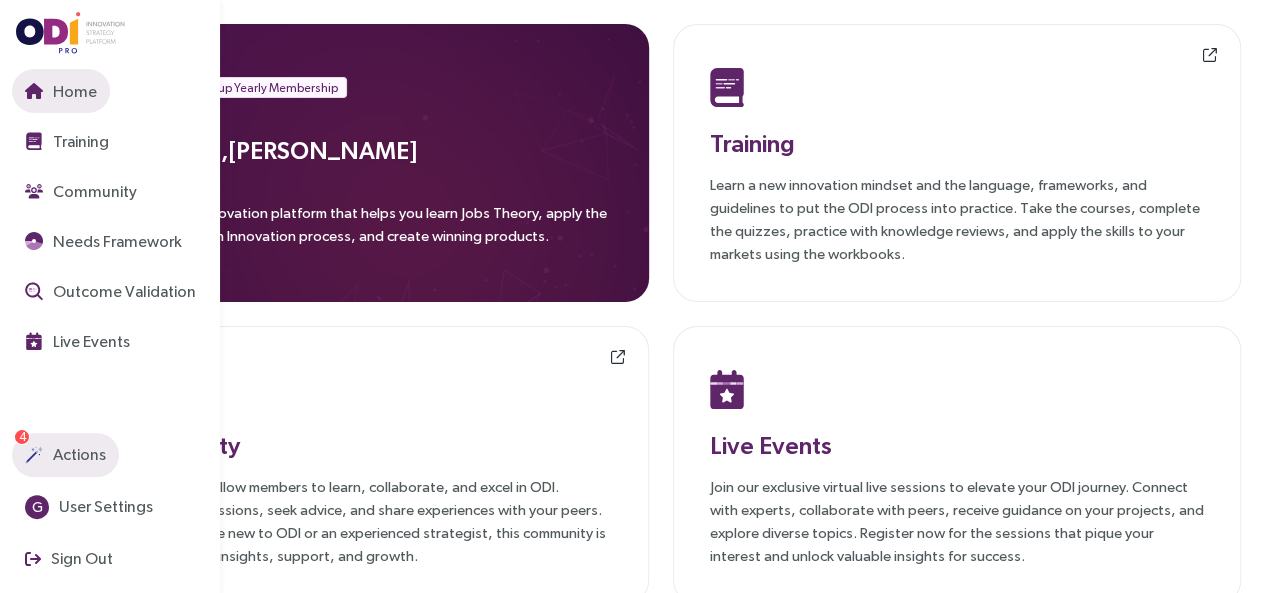 click on "Actions" at bounding box center (77, 454) 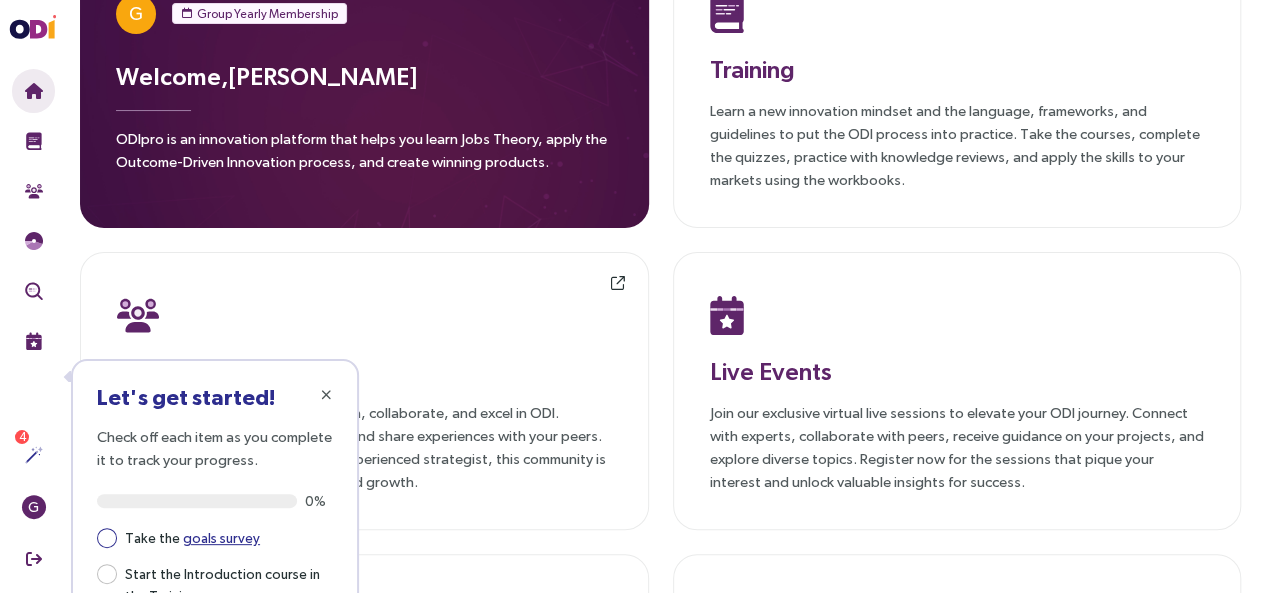 scroll, scrollTop: 100, scrollLeft: 0, axis: vertical 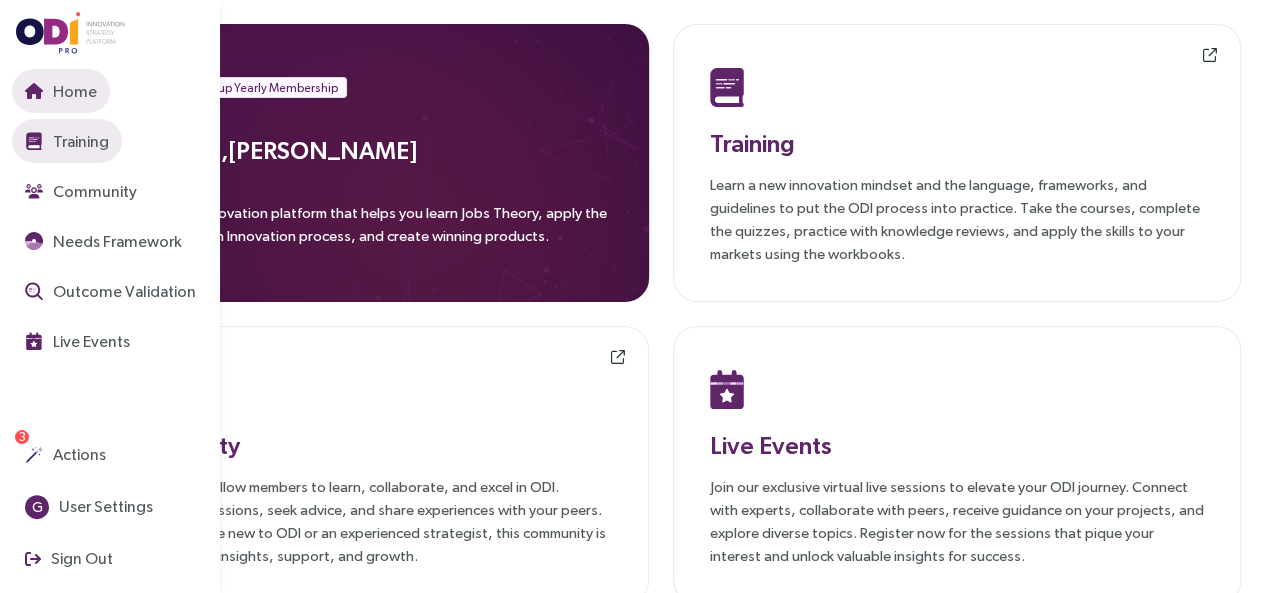 click on "Training" at bounding box center [79, 141] 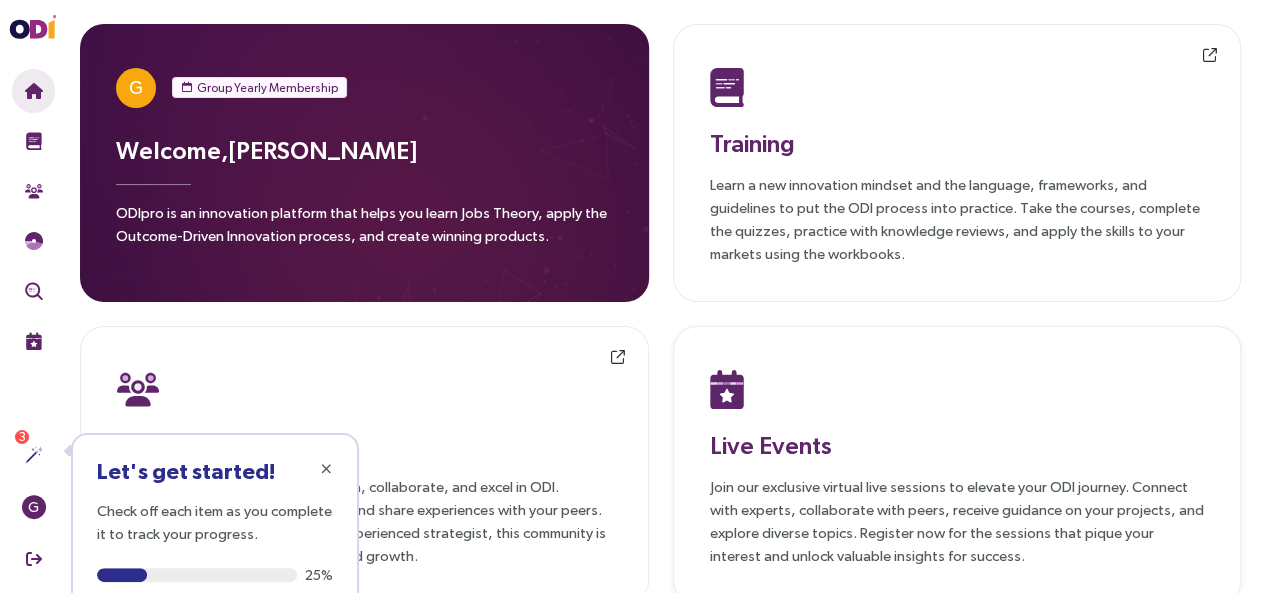 click on "Live Events Join our exclusive virtual live sessions to elevate your ODI journey. Connect with experts, collaborate with peers, receive guidance on your projects, and explore diverse topics. Register now for the sessions that pique your interest and unlock valuable insights for success." at bounding box center [957, 465] 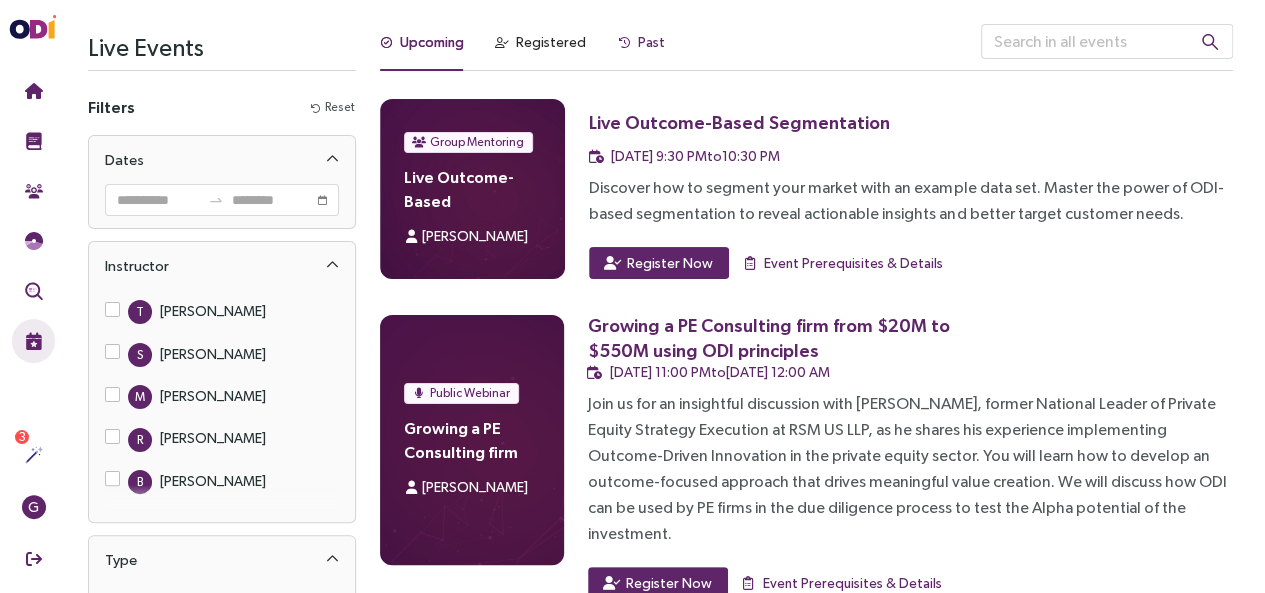 click on "Past" at bounding box center [641, 42] 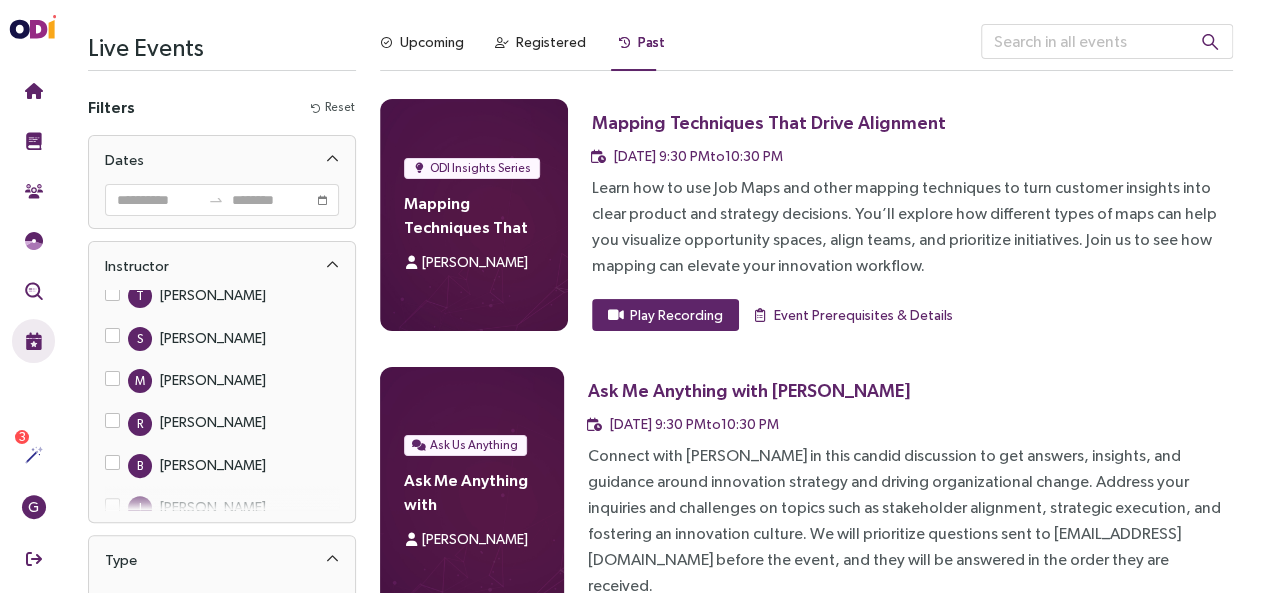 scroll, scrollTop: 0, scrollLeft: 0, axis: both 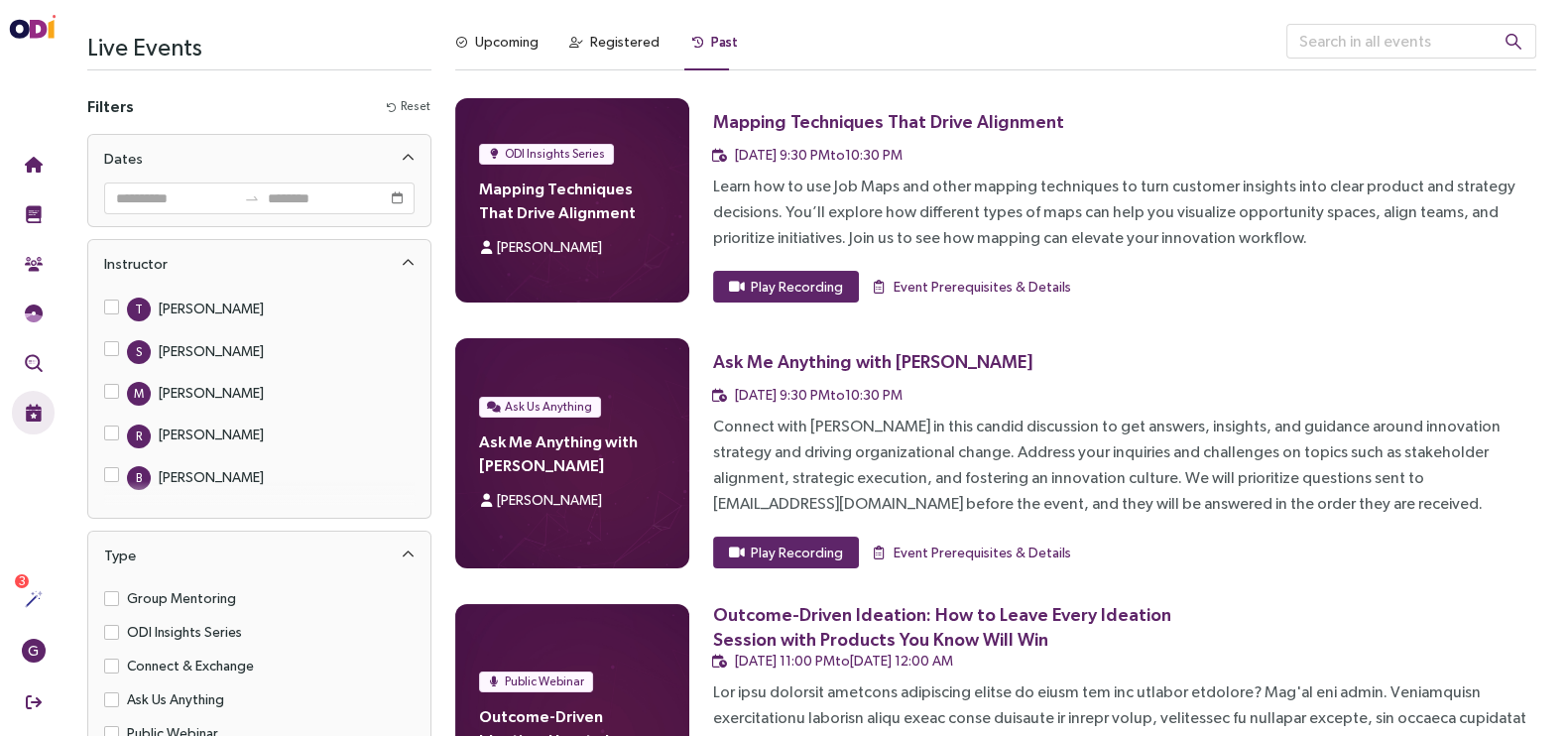 drag, startPoint x: 1268, startPoint y: 0, endPoint x: 1151, endPoint y: 347, distance: 366.1939 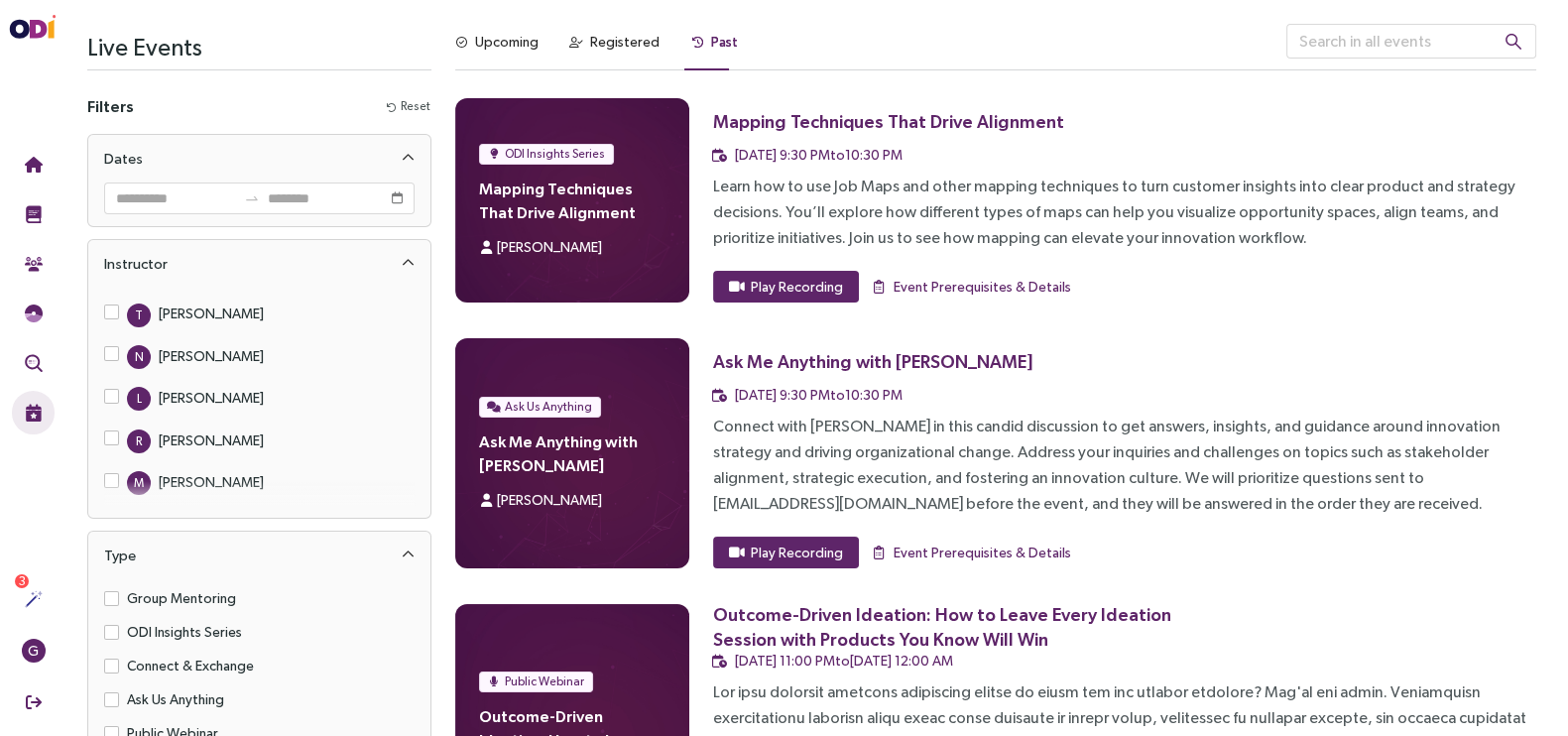 scroll, scrollTop: 372, scrollLeft: 0, axis: vertical 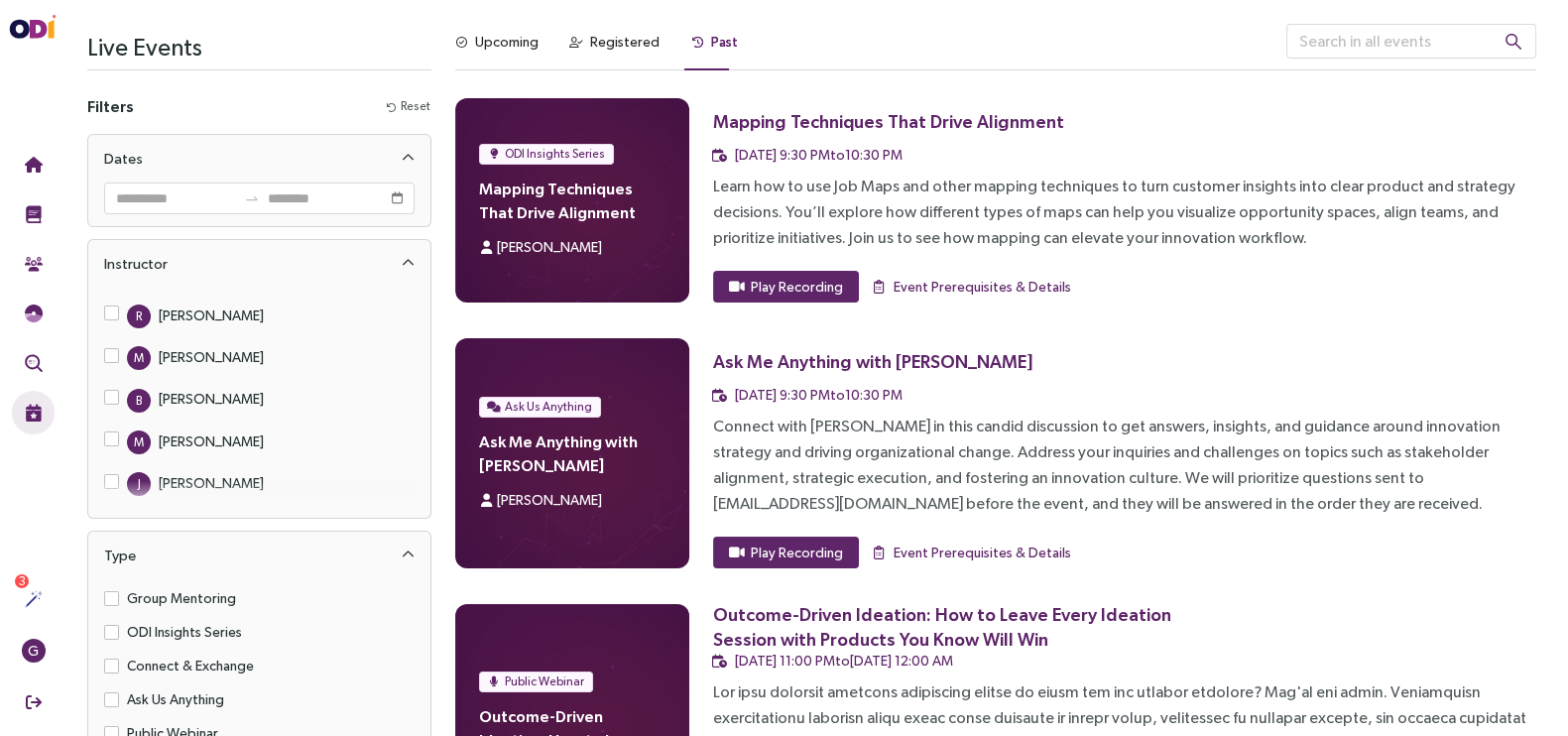 click on "Upcoming   Registered   Past" at bounding box center (596, 47) 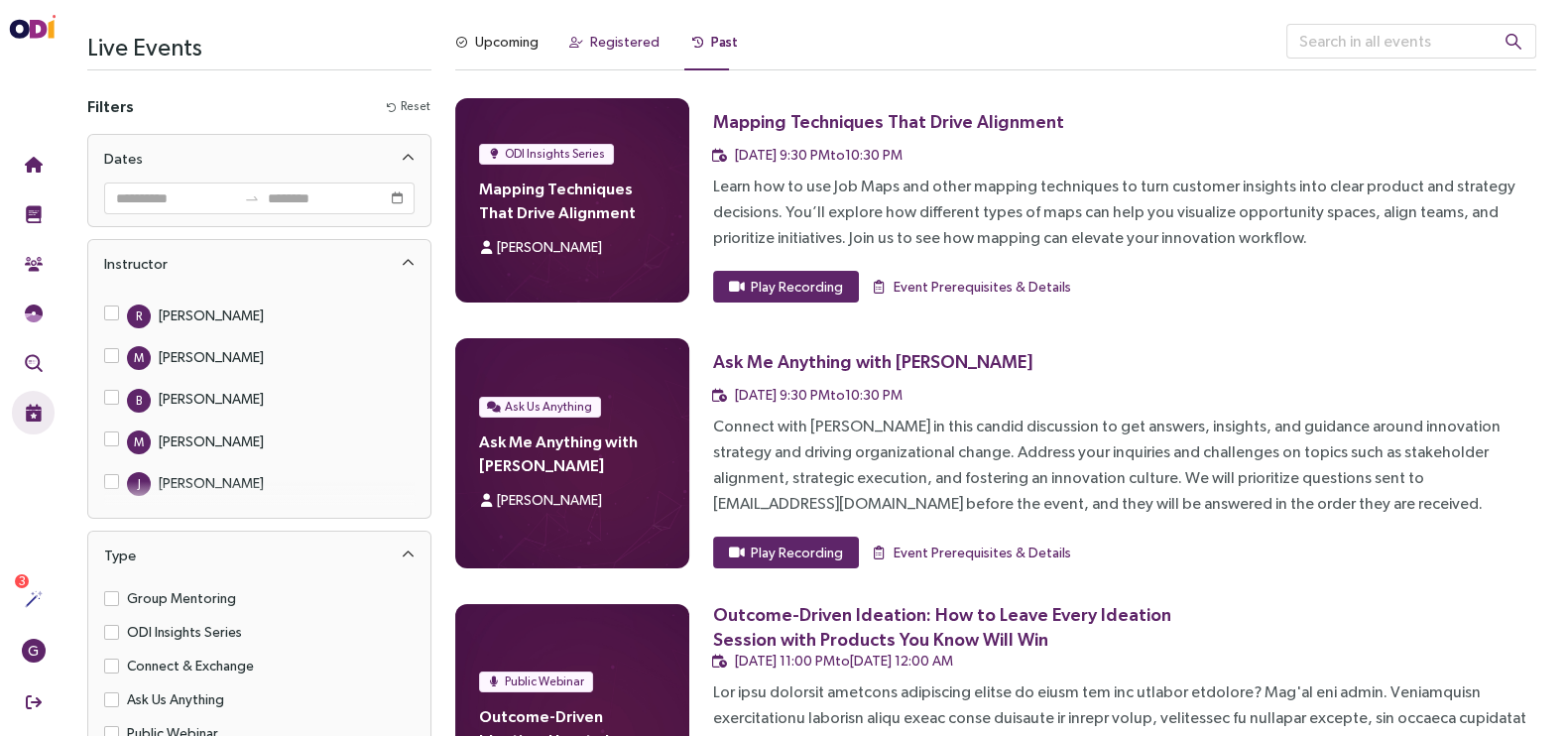 click on "Registered" at bounding box center [625, 42] 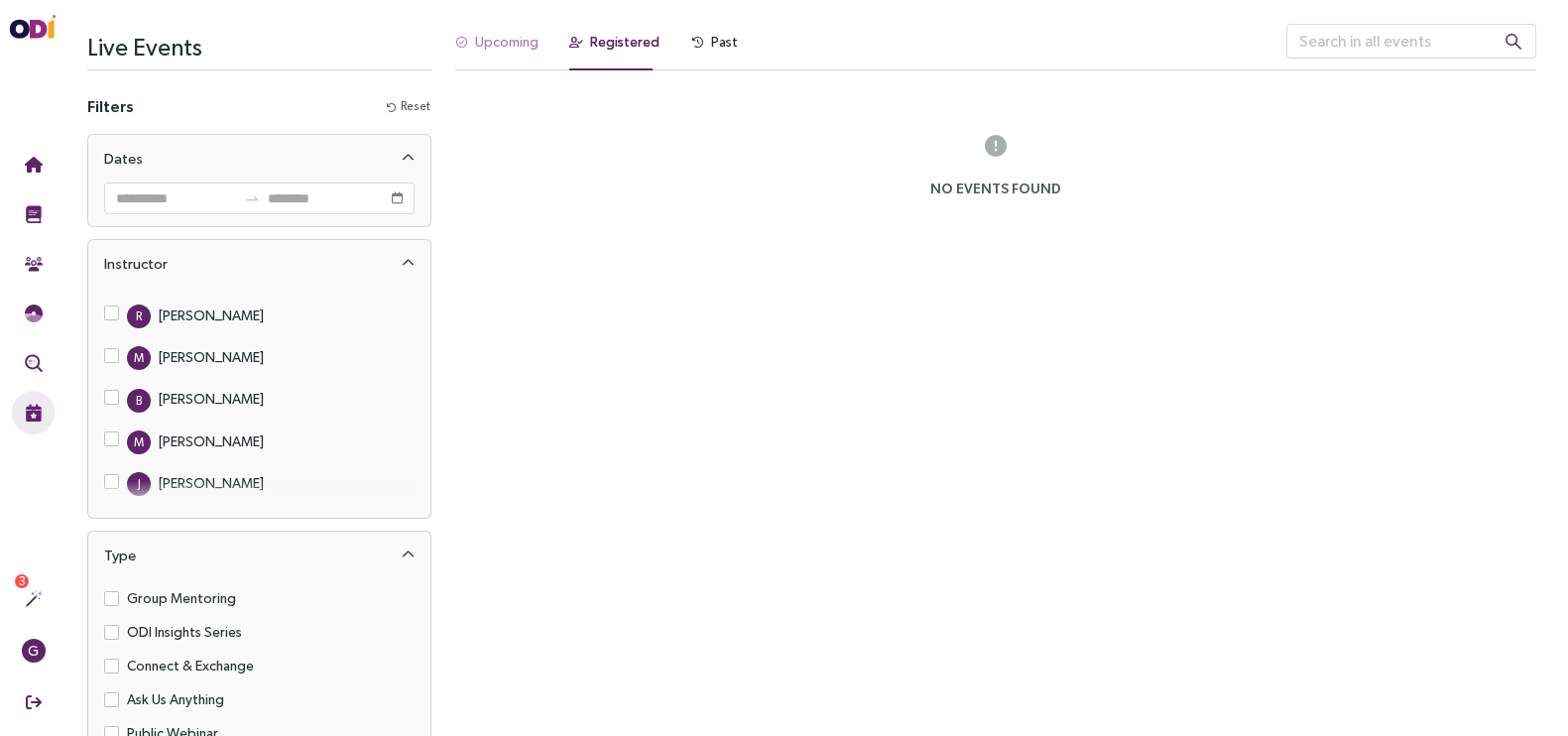click on "Upcoming" at bounding box center [497, 47] 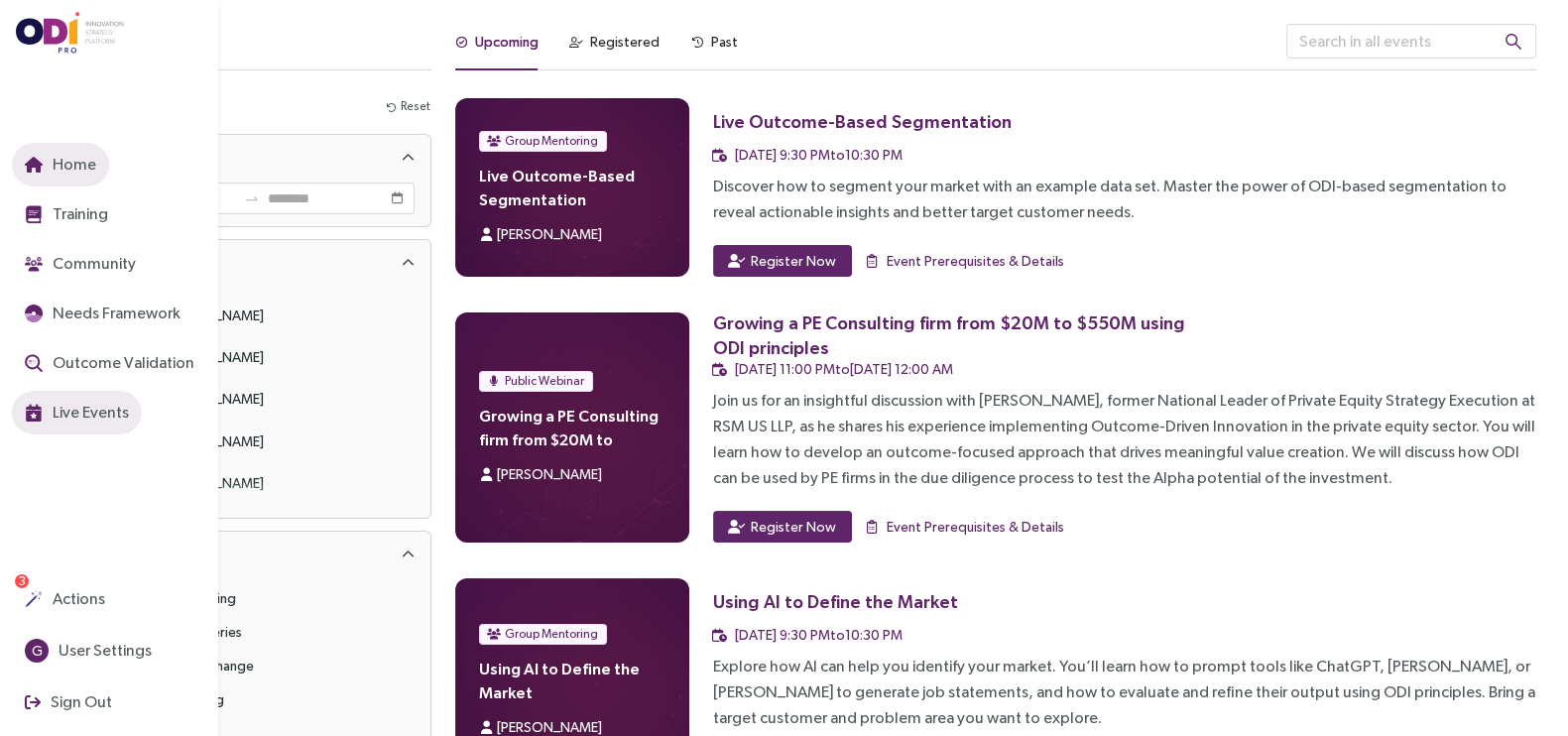 click on "Home" at bounding box center (72, 164) 